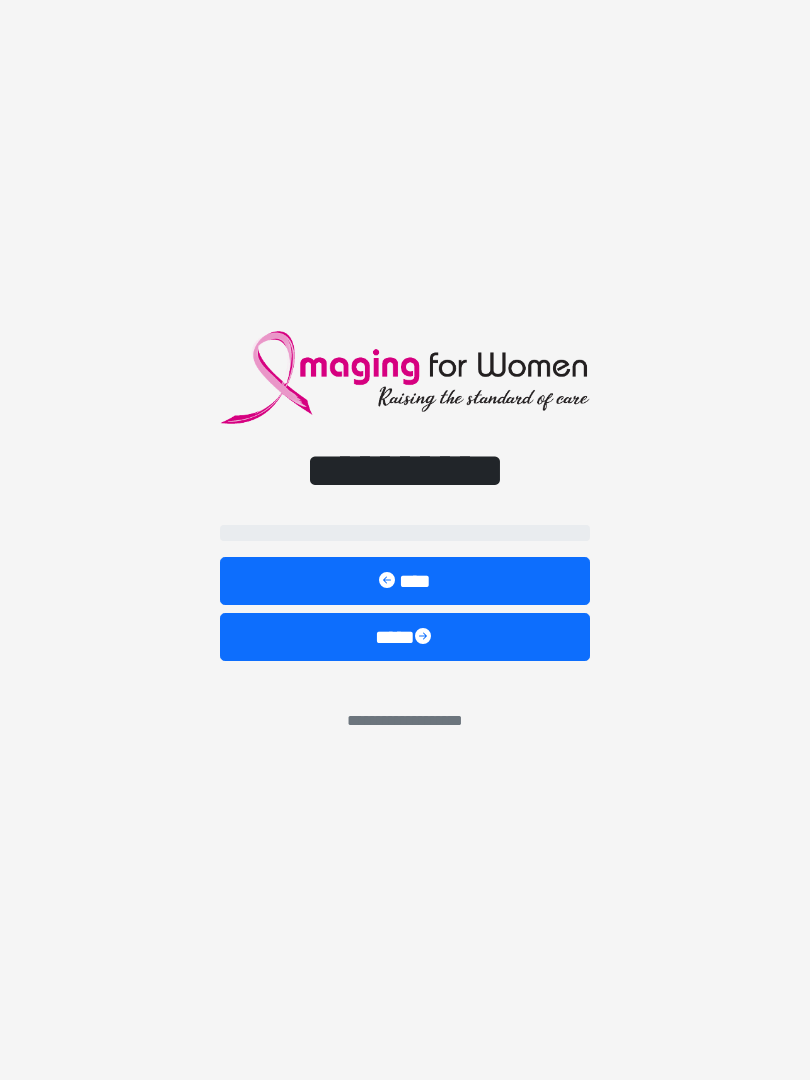 scroll, scrollTop: 0, scrollLeft: 0, axis: both 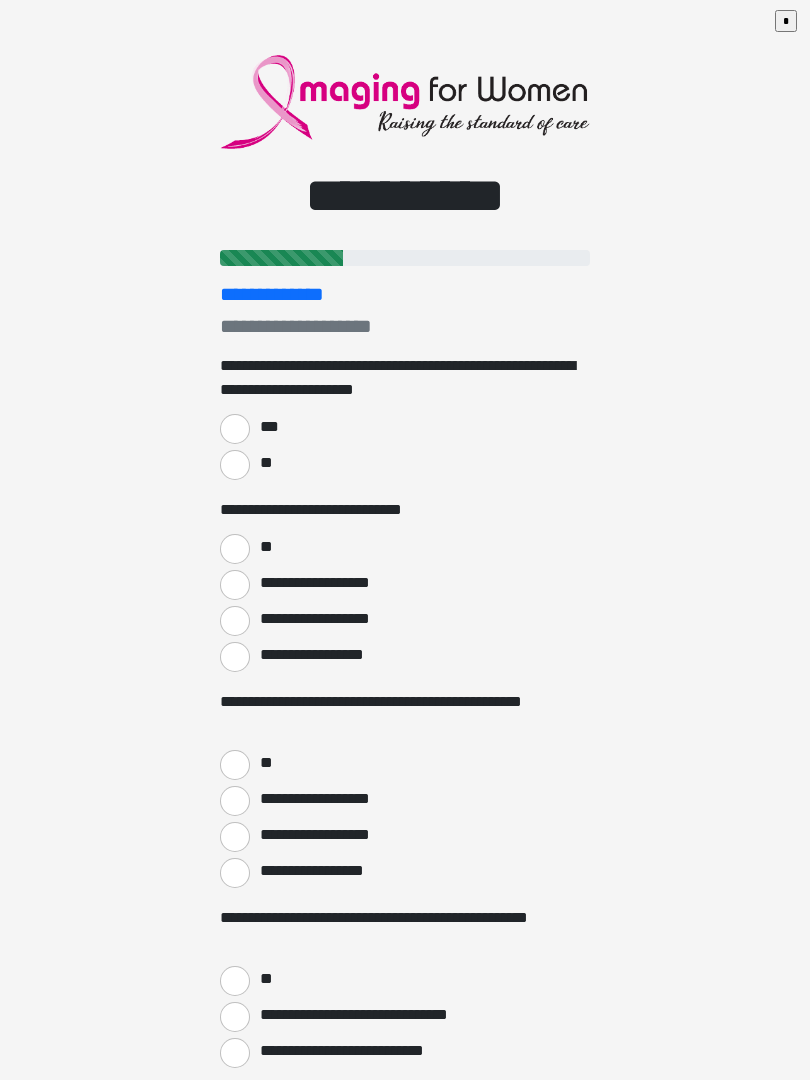 click on "***" at bounding box center [235, 429] 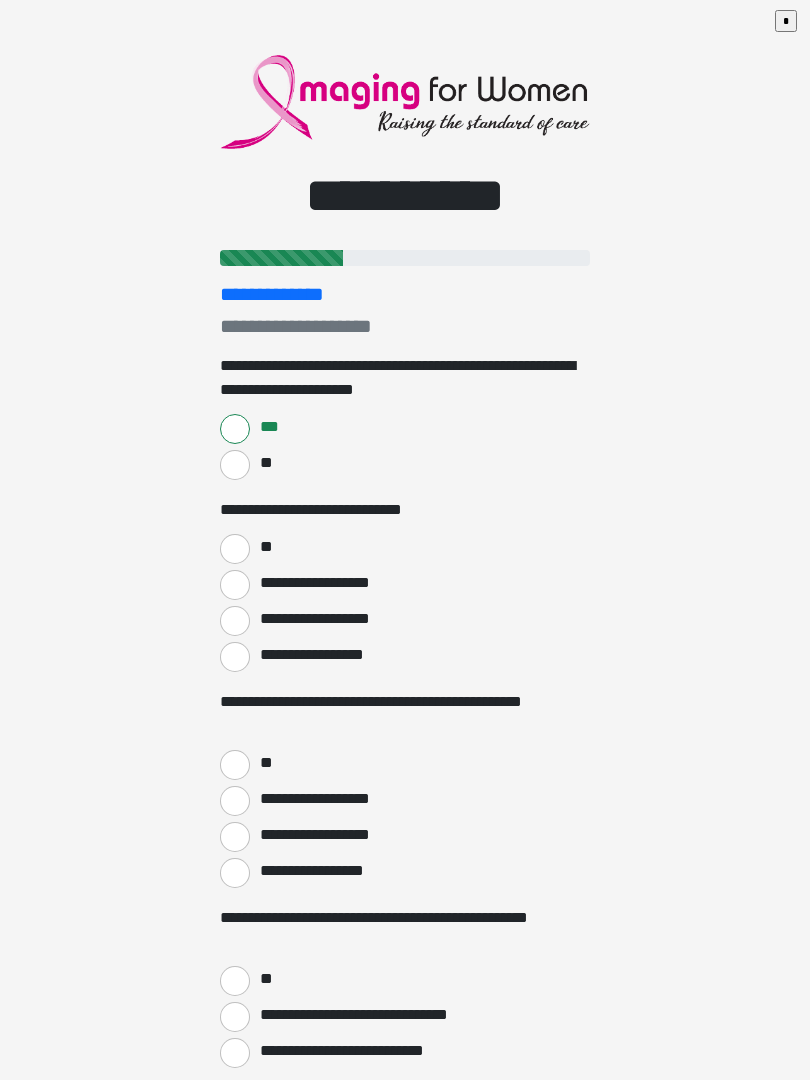 click on "**" at bounding box center (235, 549) 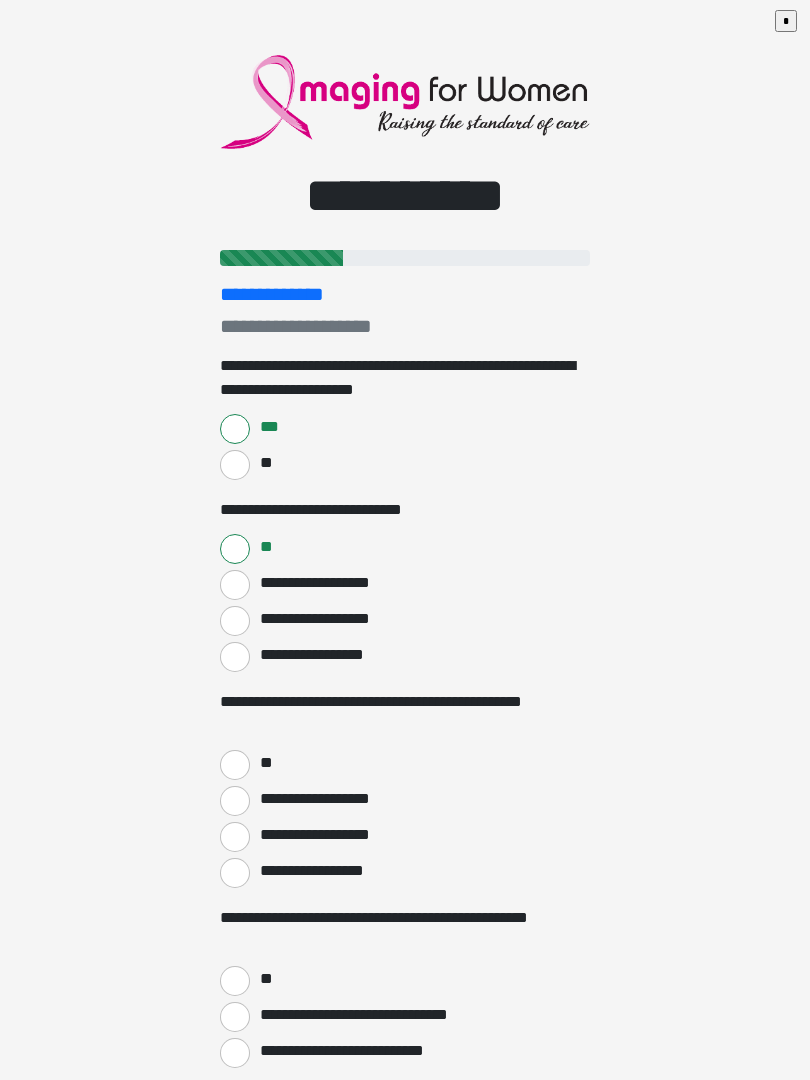 click on "**" at bounding box center (235, 765) 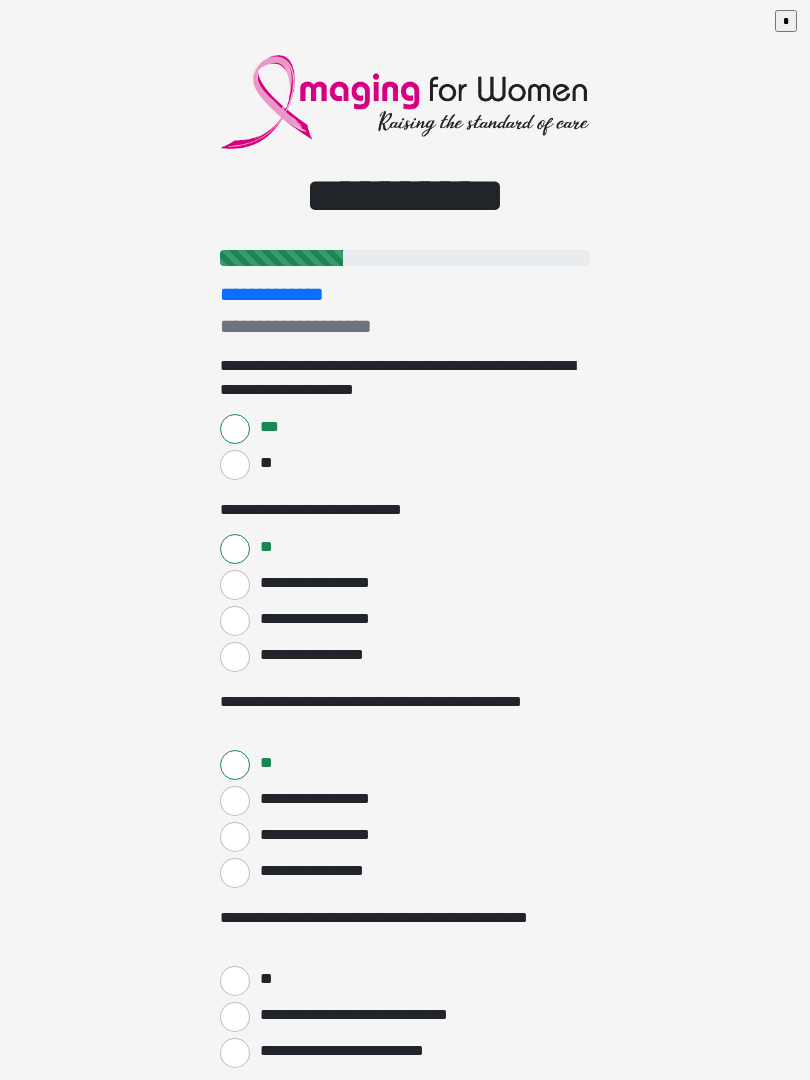 click on "**********" at bounding box center [235, 1053] 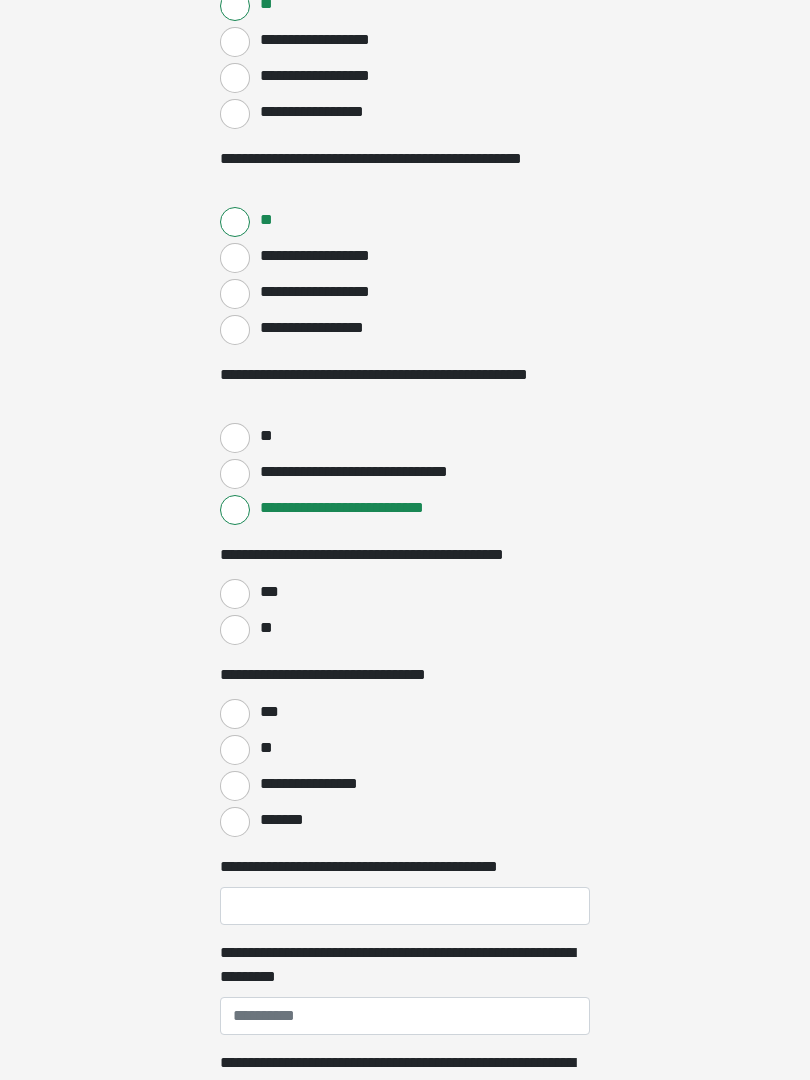 scroll, scrollTop: 554, scrollLeft: 0, axis: vertical 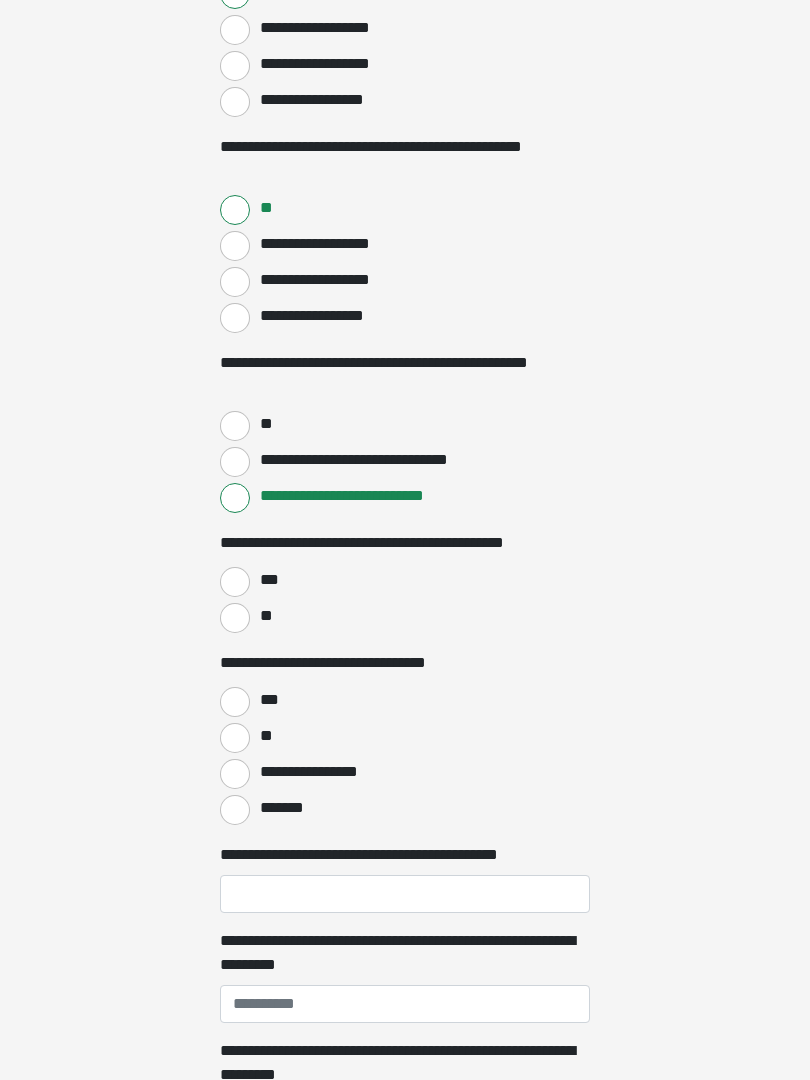click on "***" at bounding box center [235, 583] 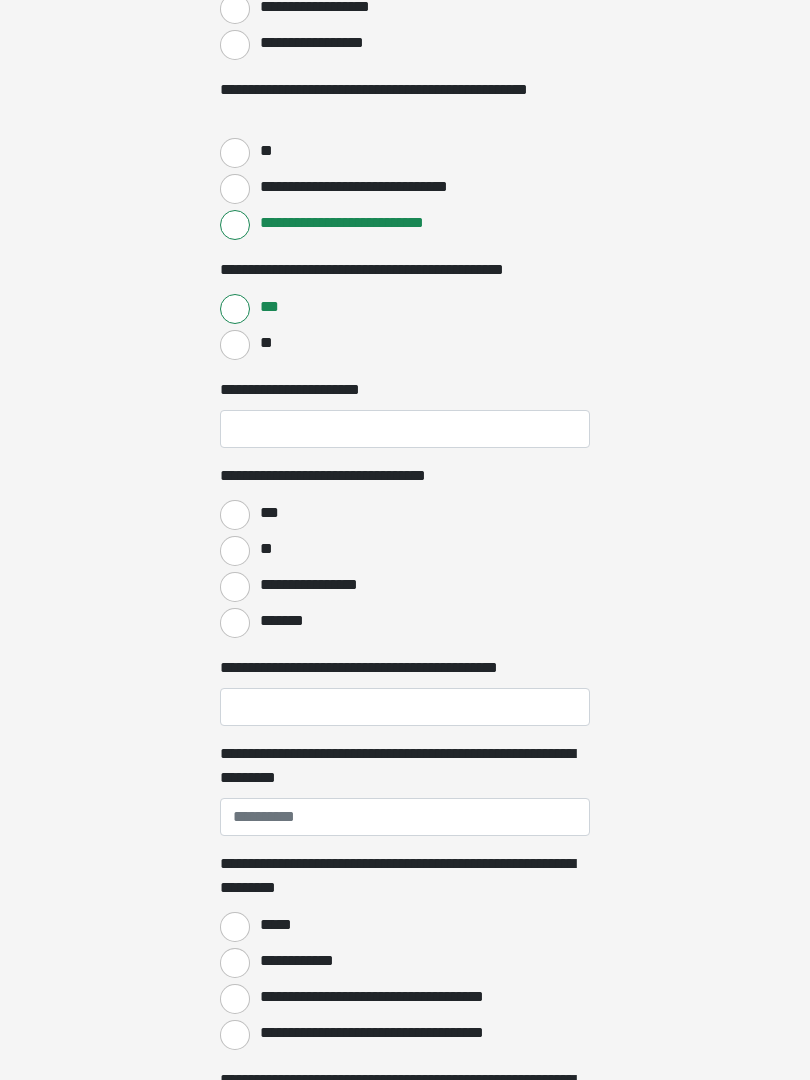 scroll, scrollTop: 836, scrollLeft: 0, axis: vertical 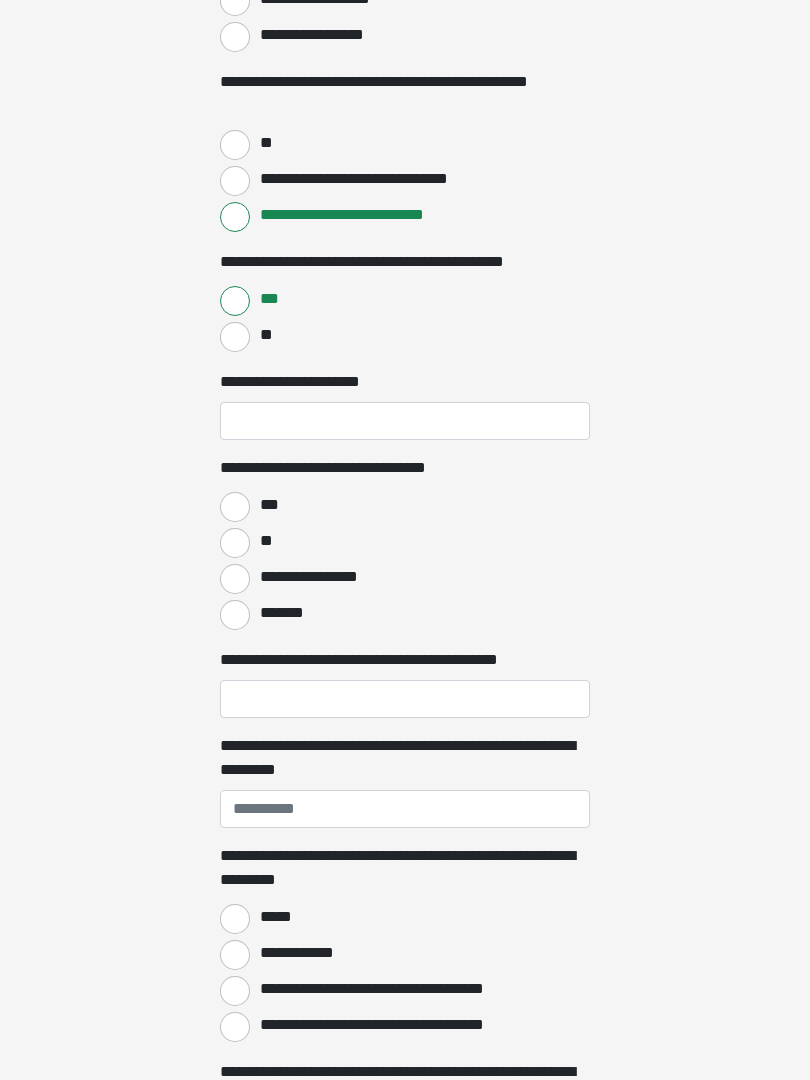 click on "***" at bounding box center [235, 507] 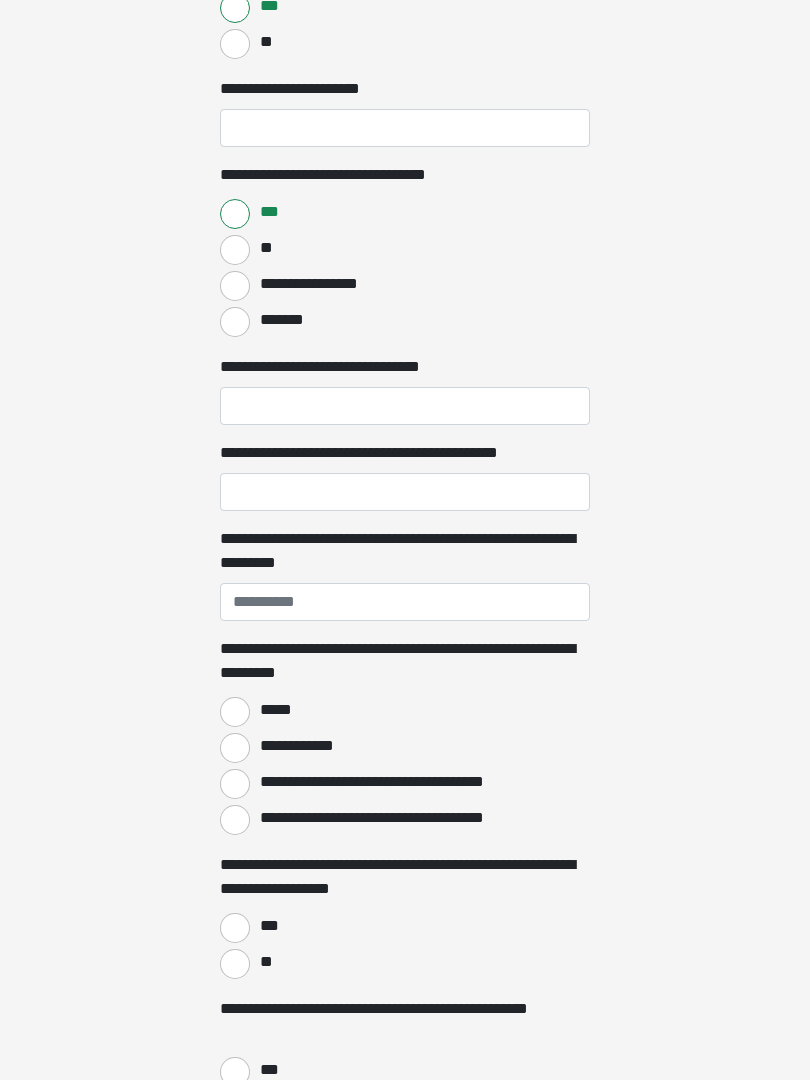 scroll, scrollTop: 1128, scrollLeft: 0, axis: vertical 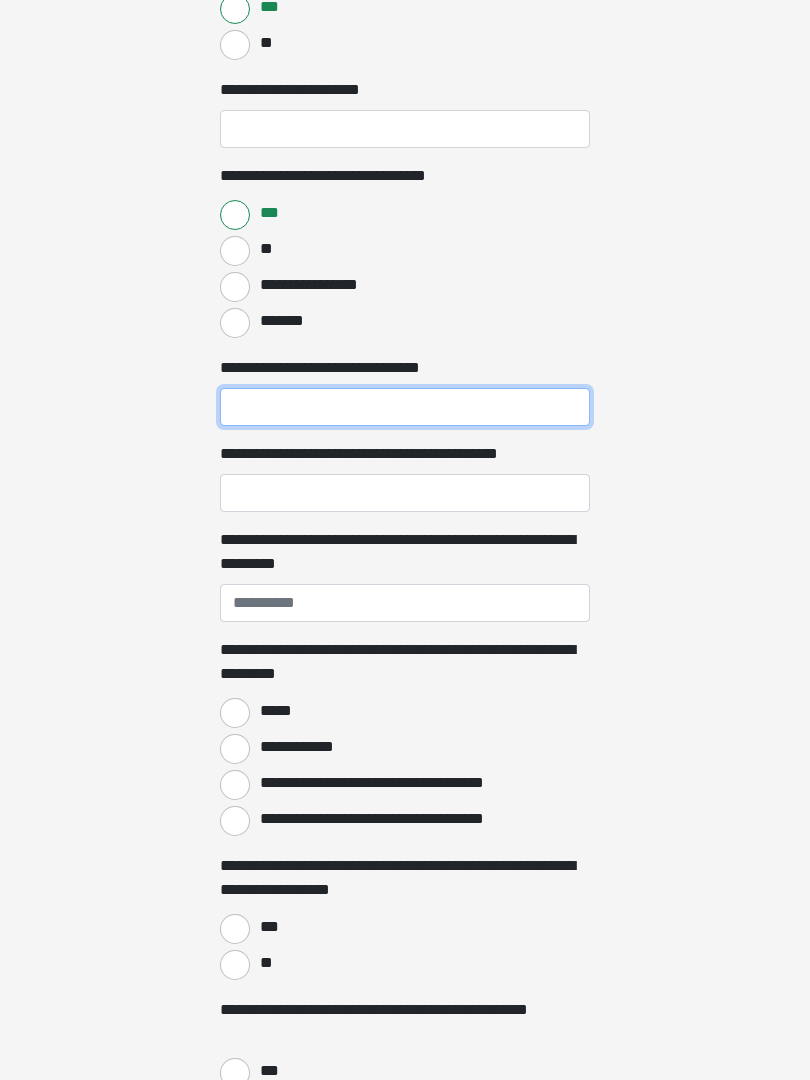 click on "**********" at bounding box center (405, 407) 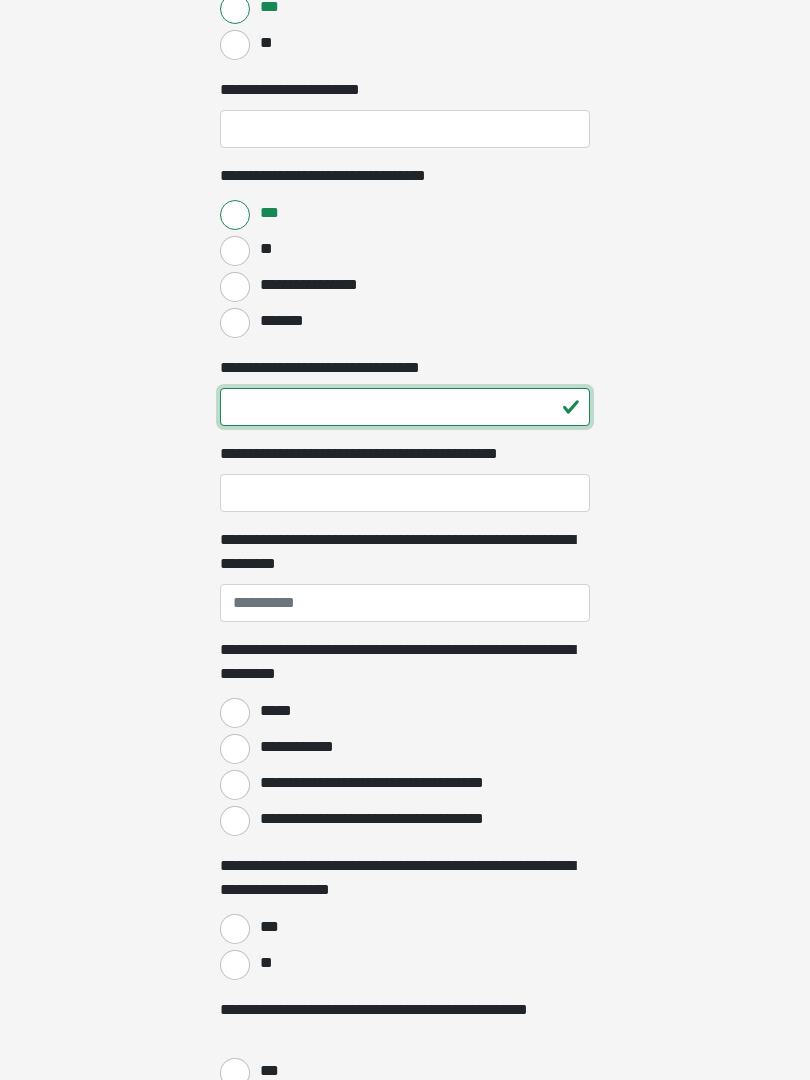 type on "**" 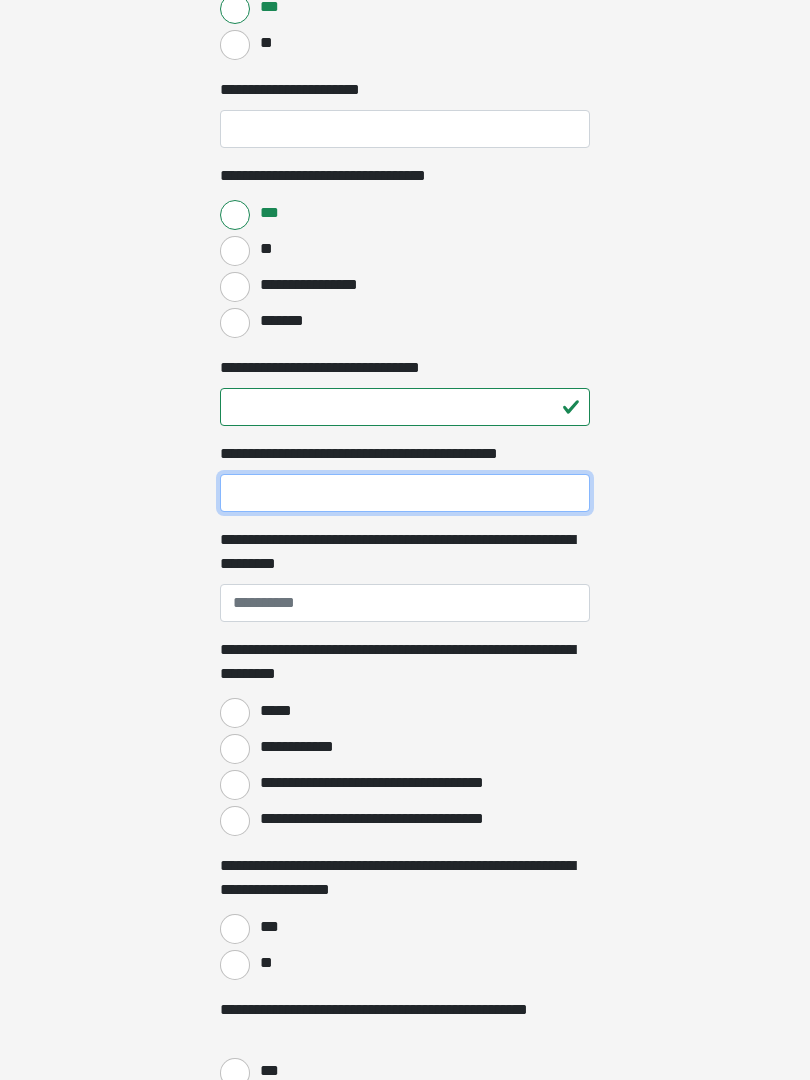 click on "**********" at bounding box center (405, 493) 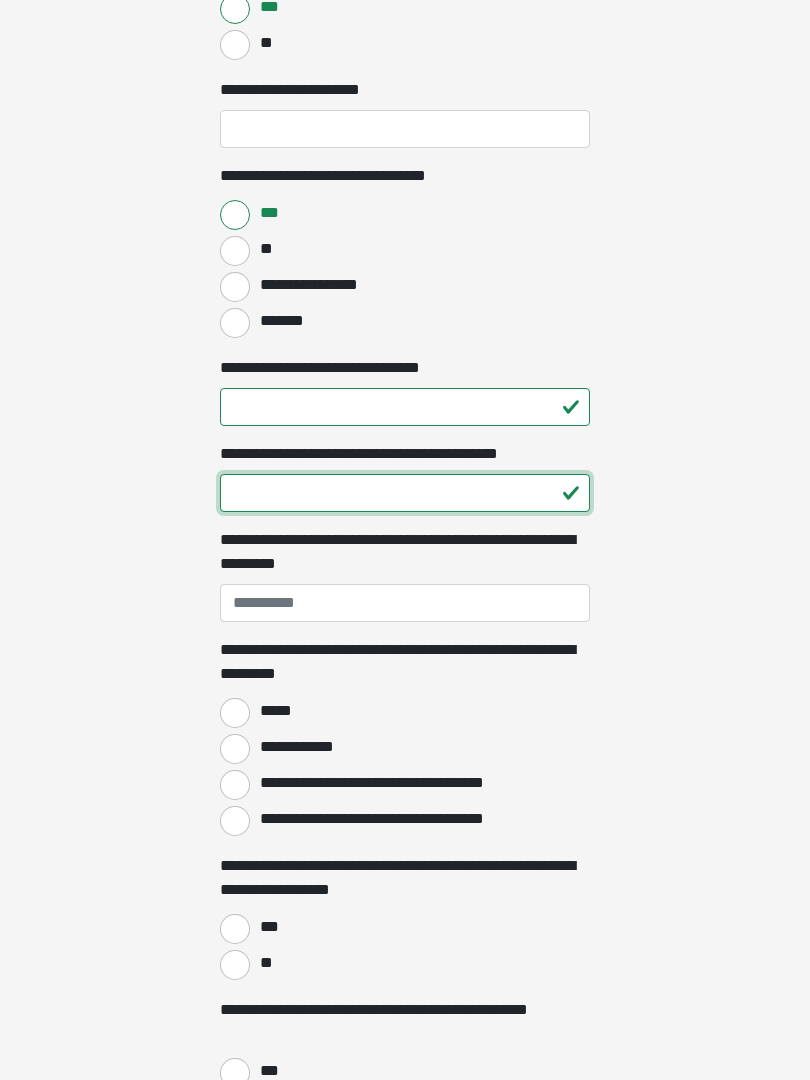 type on "**" 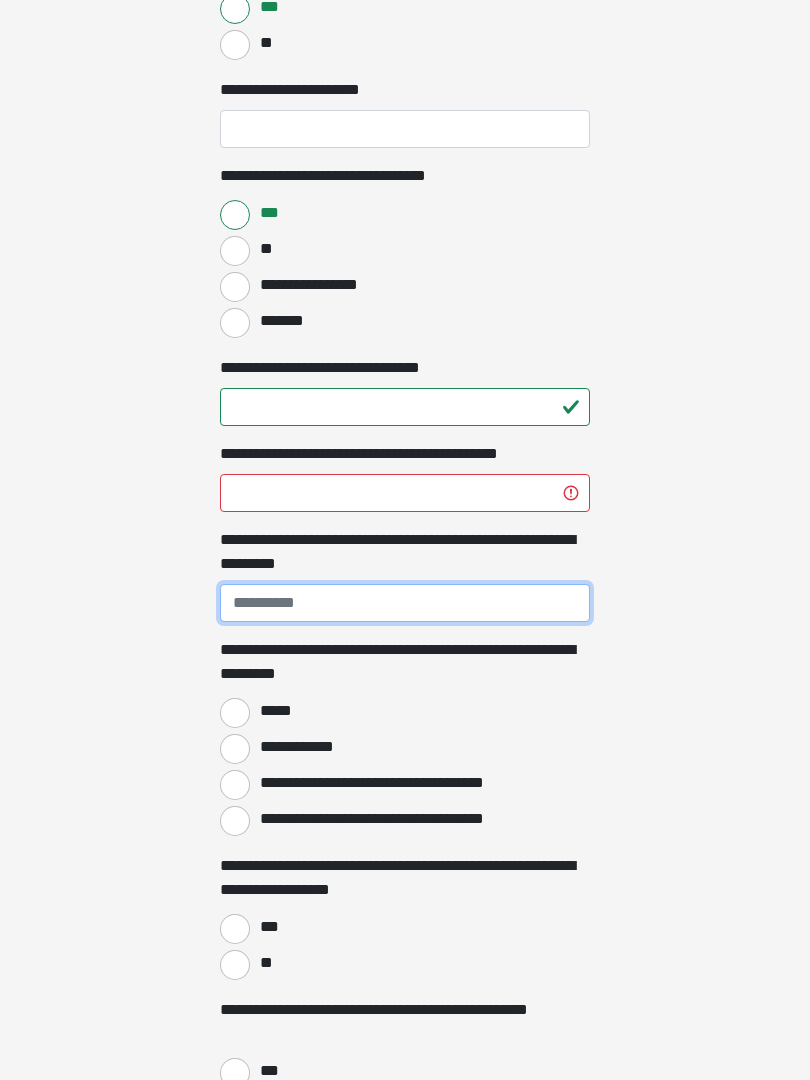 click on "**********" at bounding box center [405, 603] 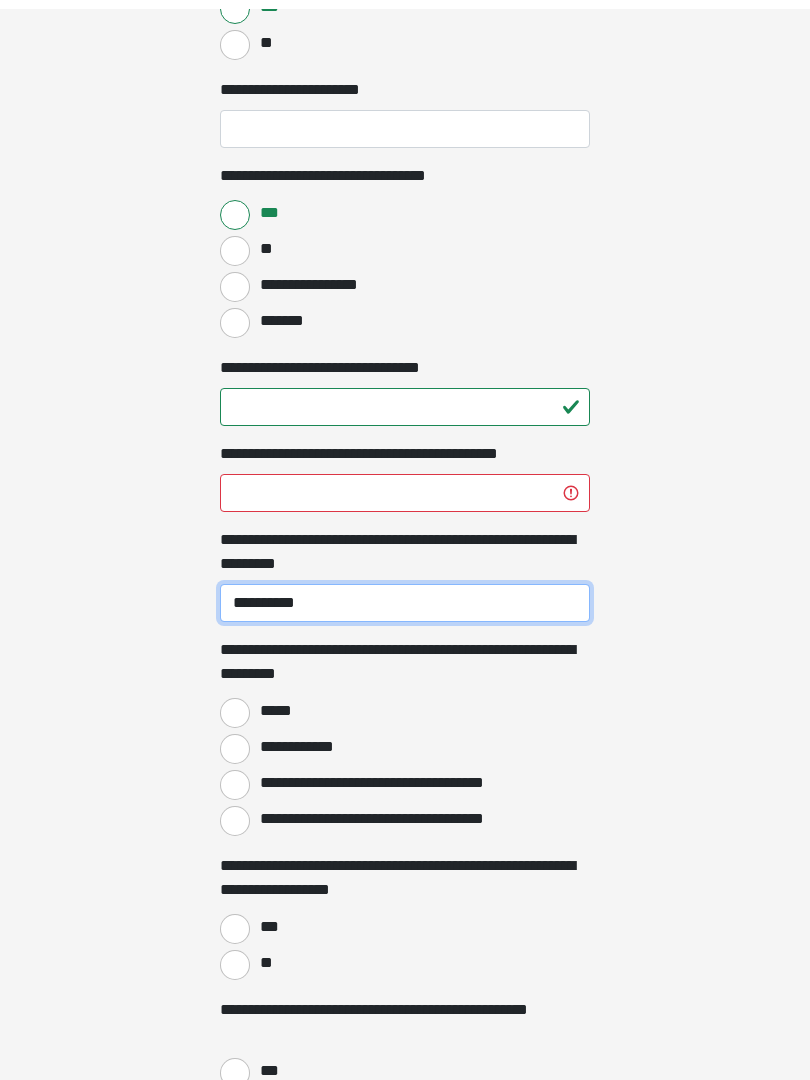 scroll, scrollTop: 1138, scrollLeft: 0, axis: vertical 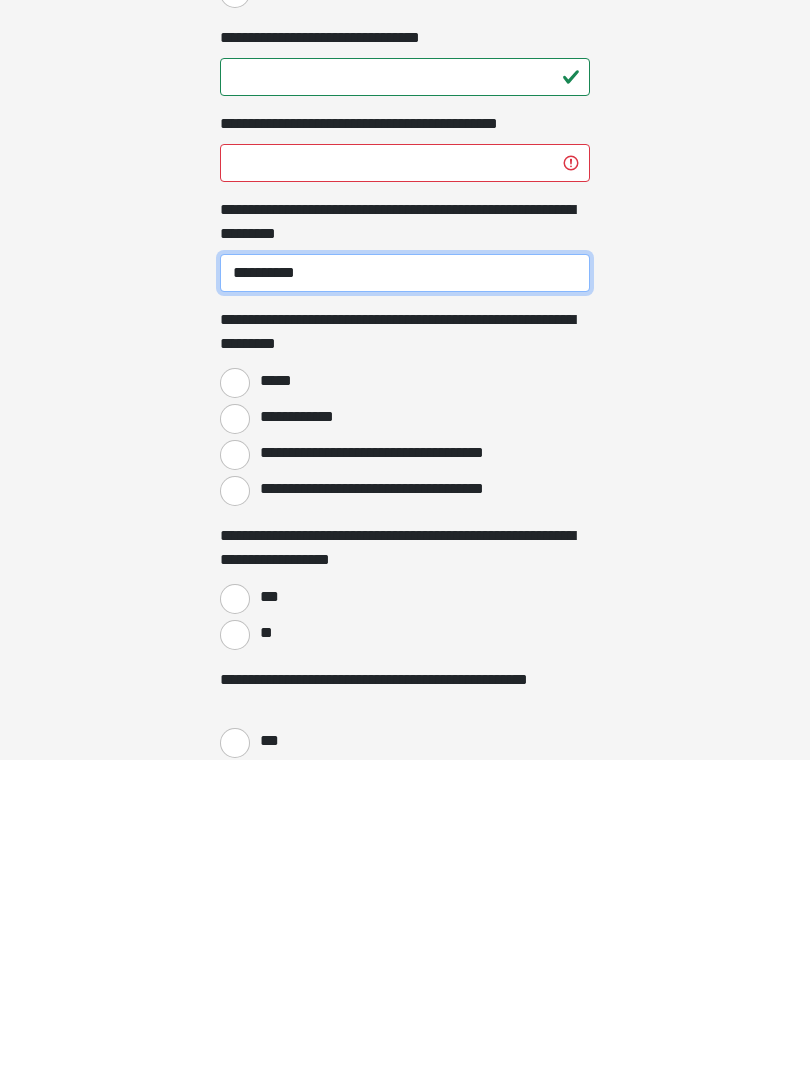 type on "**********" 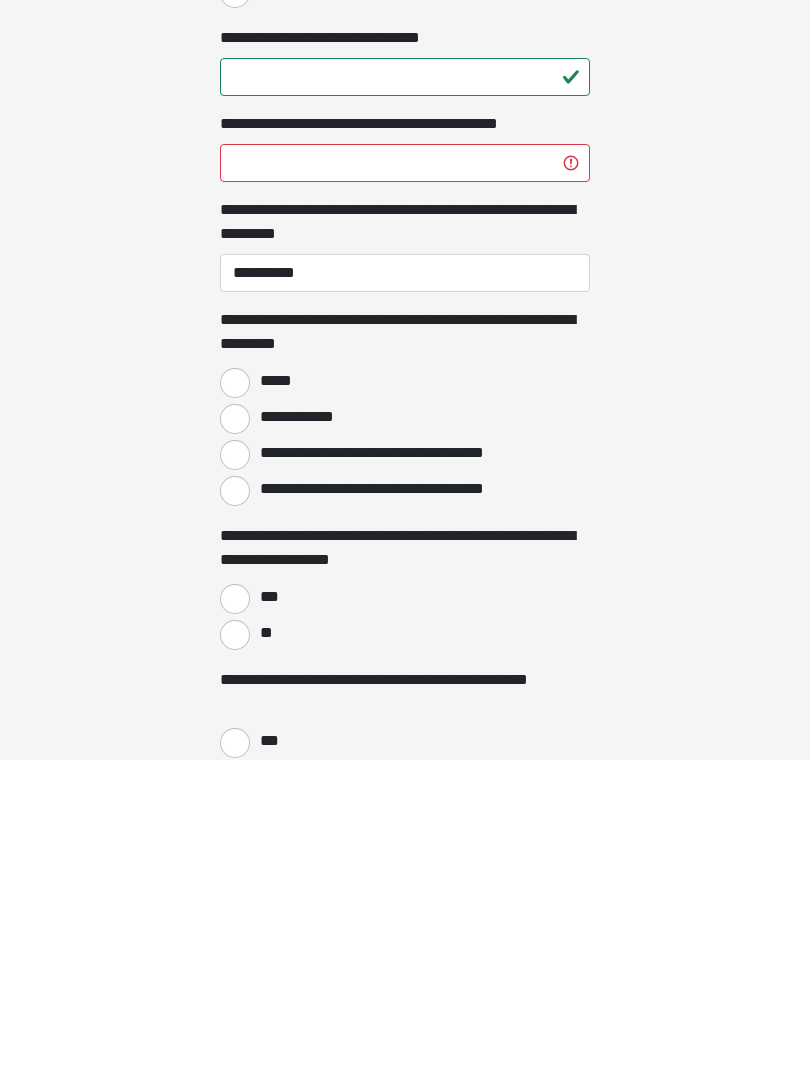 click on "*****" at bounding box center [235, 703] 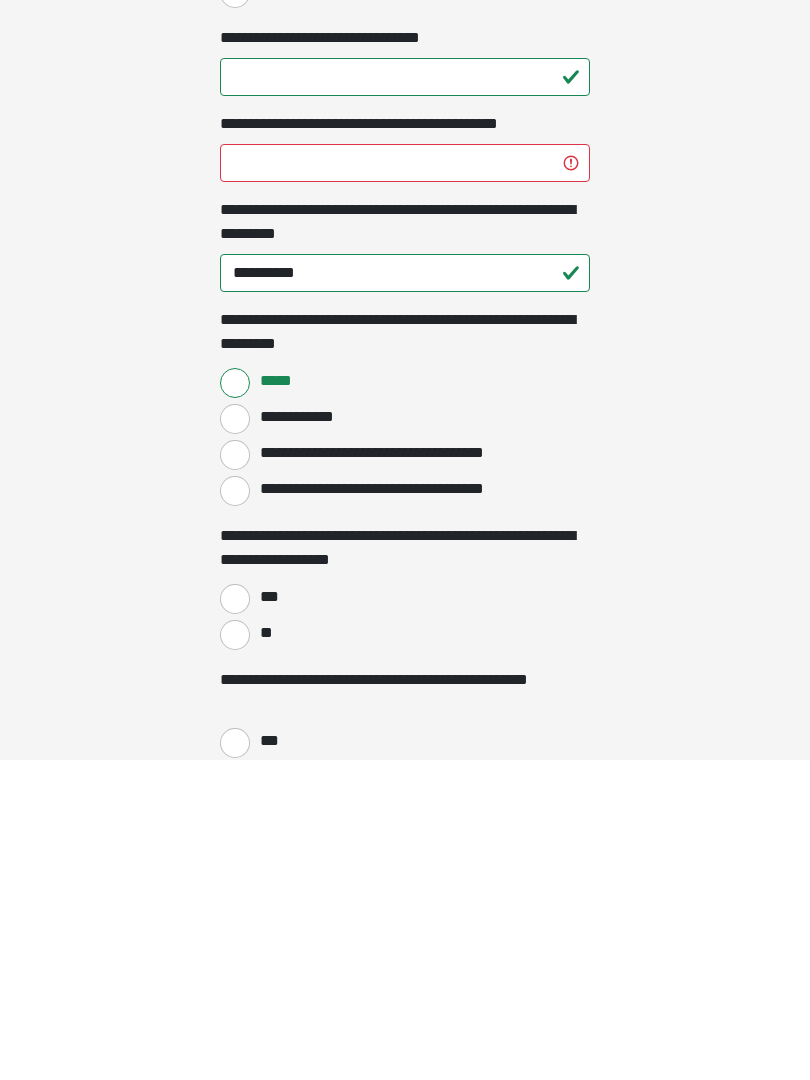 scroll, scrollTop: 1458, scrollLeft: 0, axis: vertical 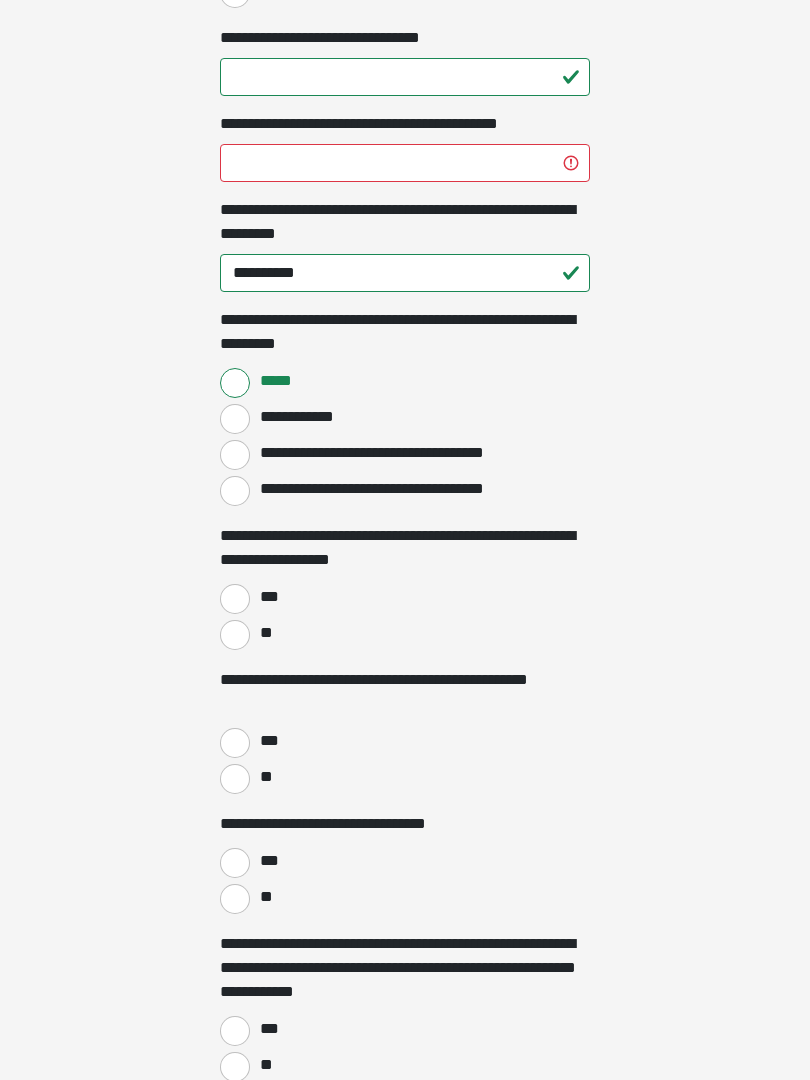 click on "**" at bounding box center [235, 635] 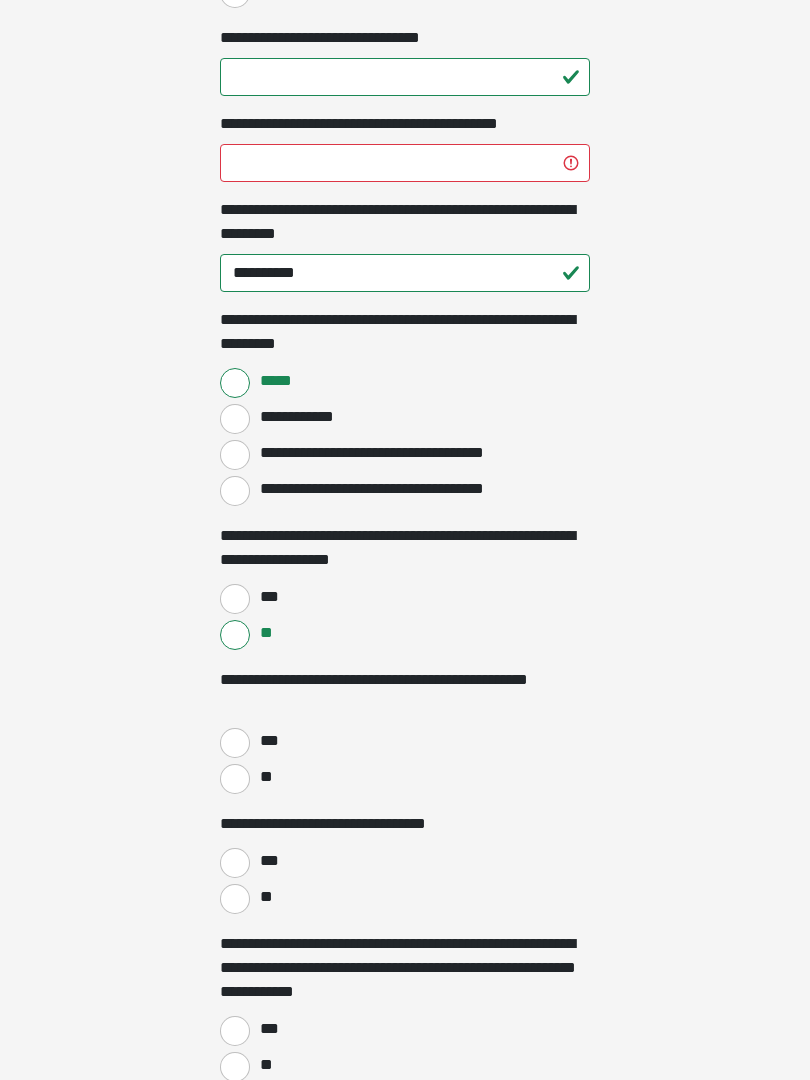 click on "**" at bounding box center (235, 779) 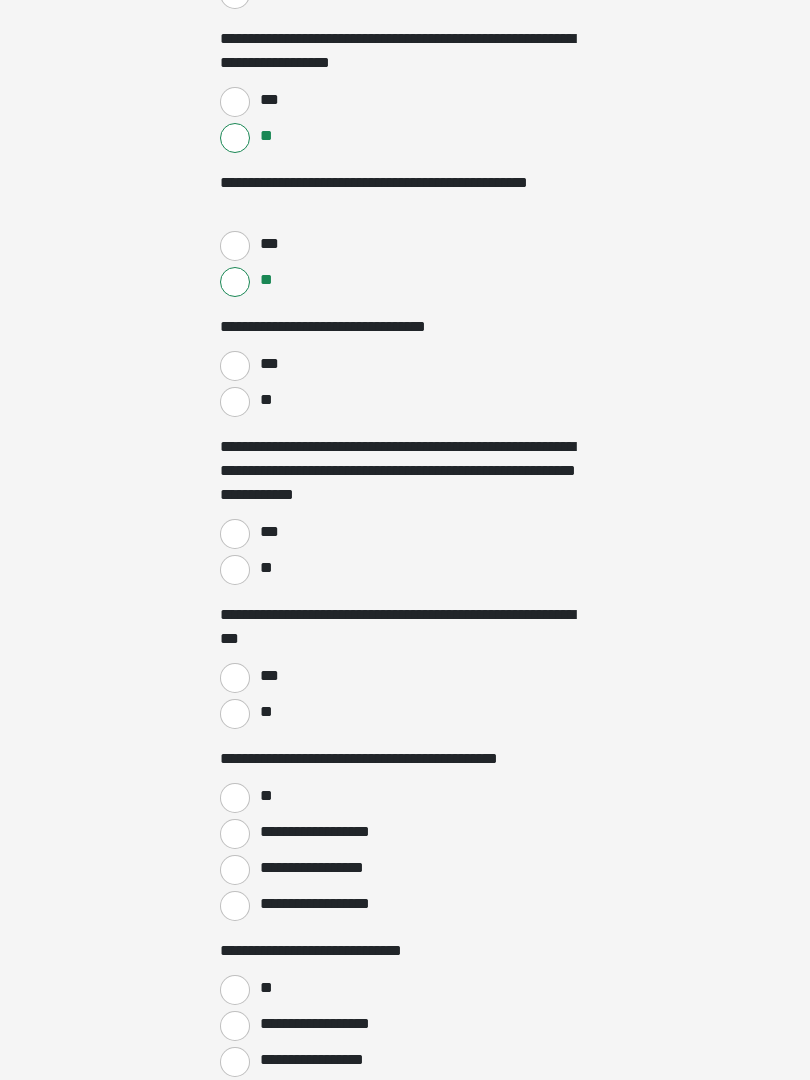 scroll, scrollTop: 1955, scrollLeft: 0, axis: vertical 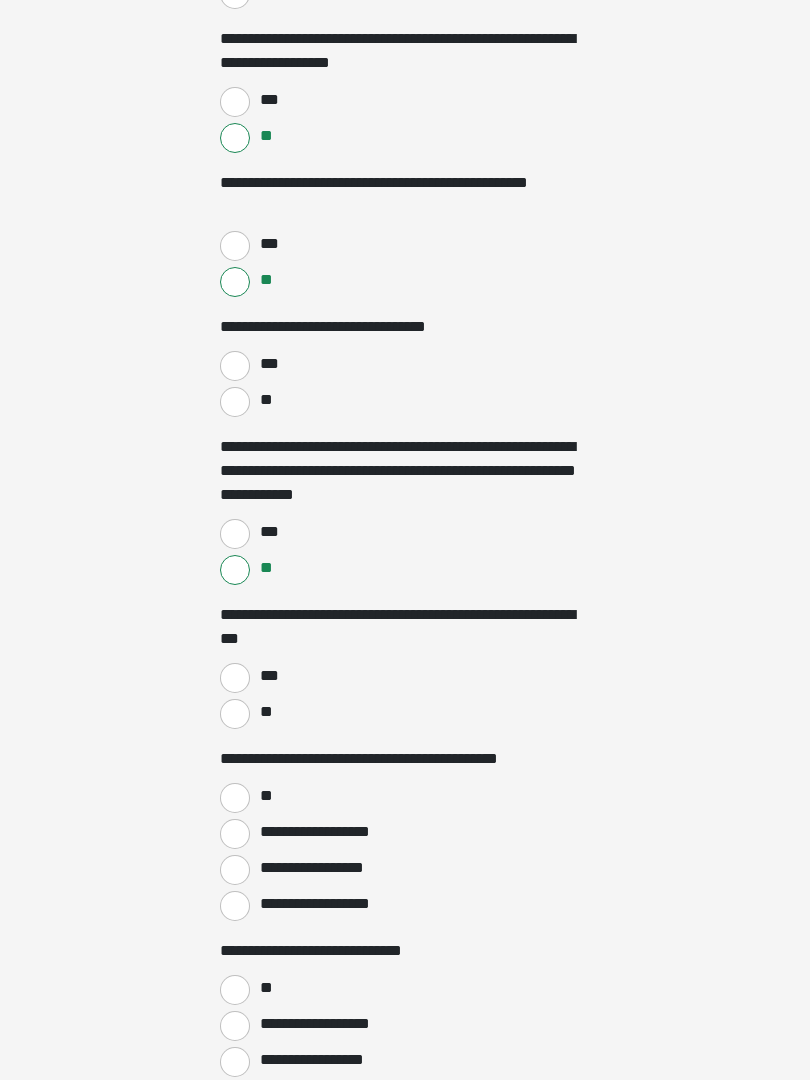 click on "***" at bounding box center (235, 678) 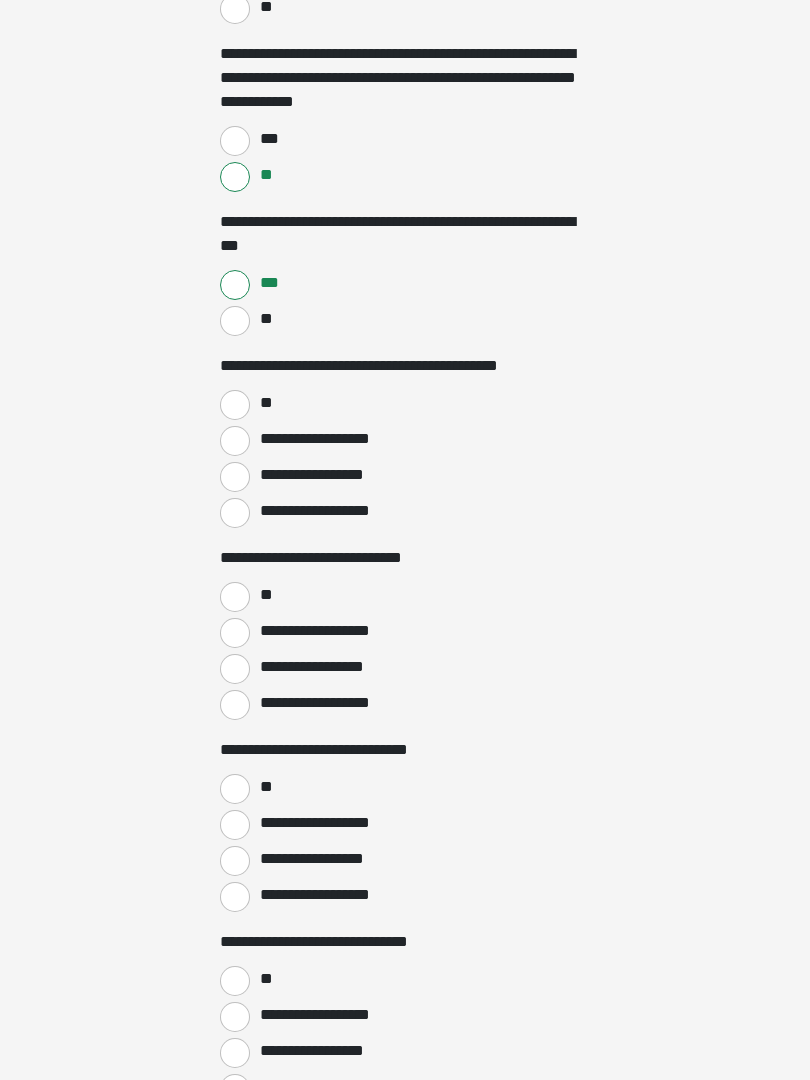 scroll, scrollTop: 2348, scrollLeft: 0, axis: vertical 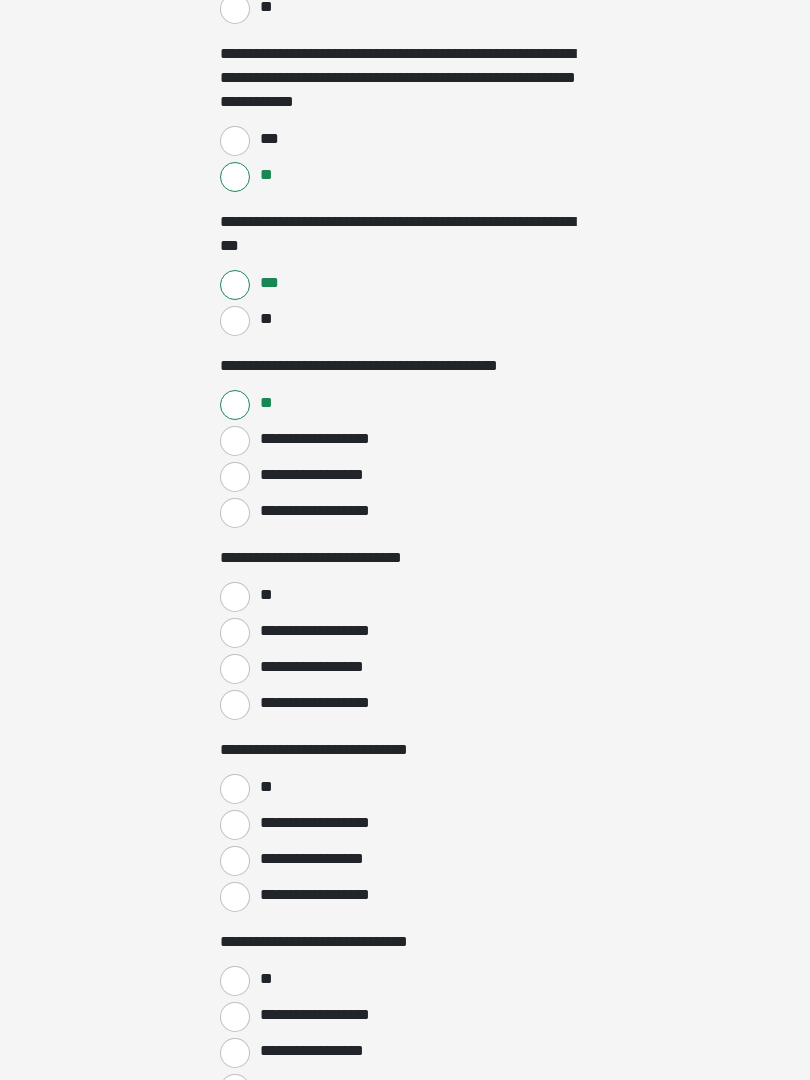 click on "**" at bounding box center [235, 597] 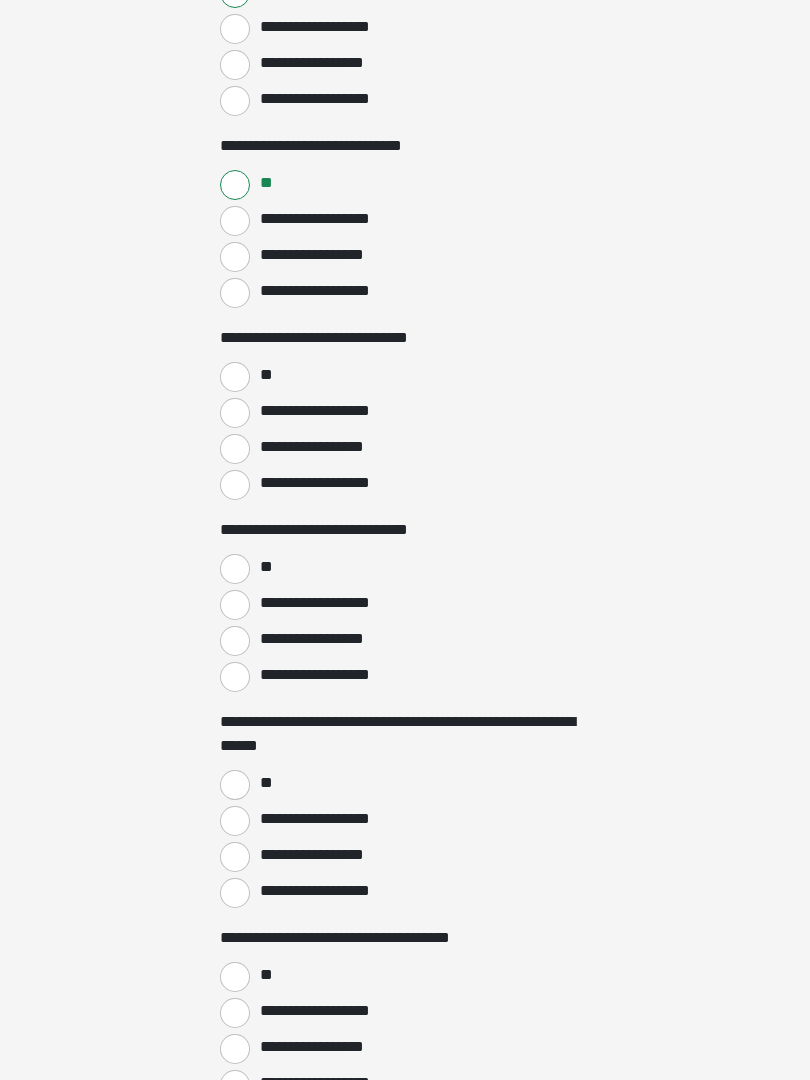 scroll, scrollTop: 2760, scrollLeft: 0, axis: vertical 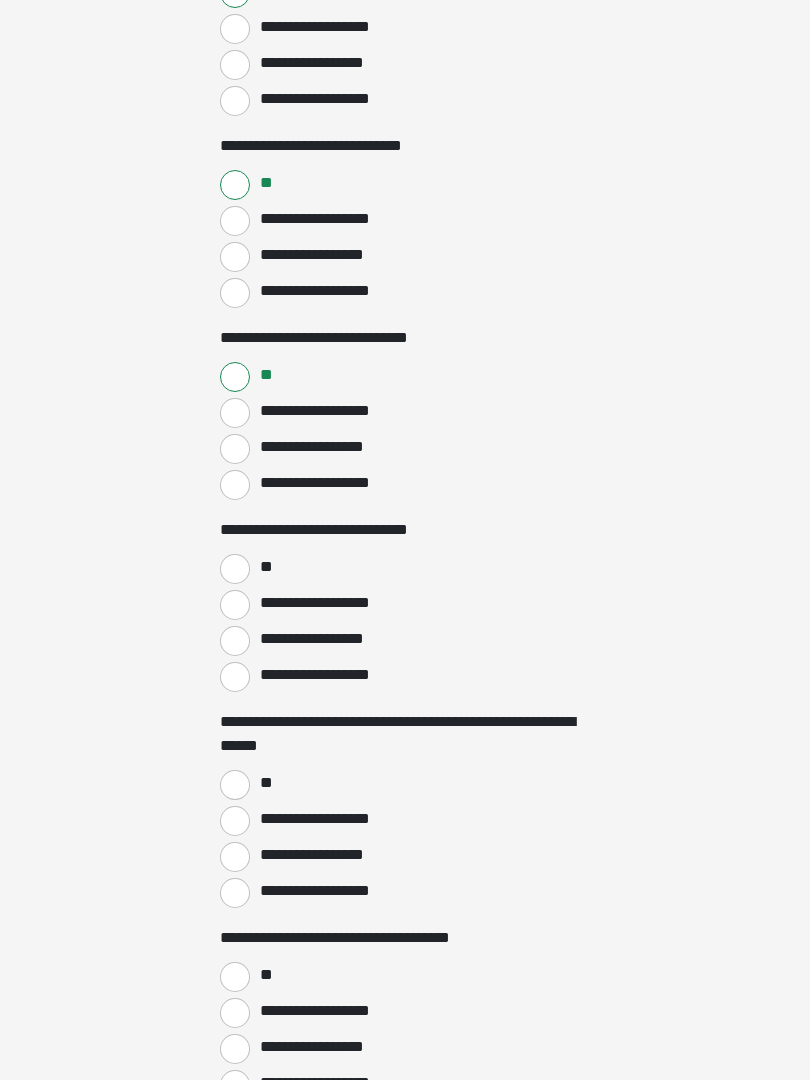 click on "**" at bounding box center [235, 569] 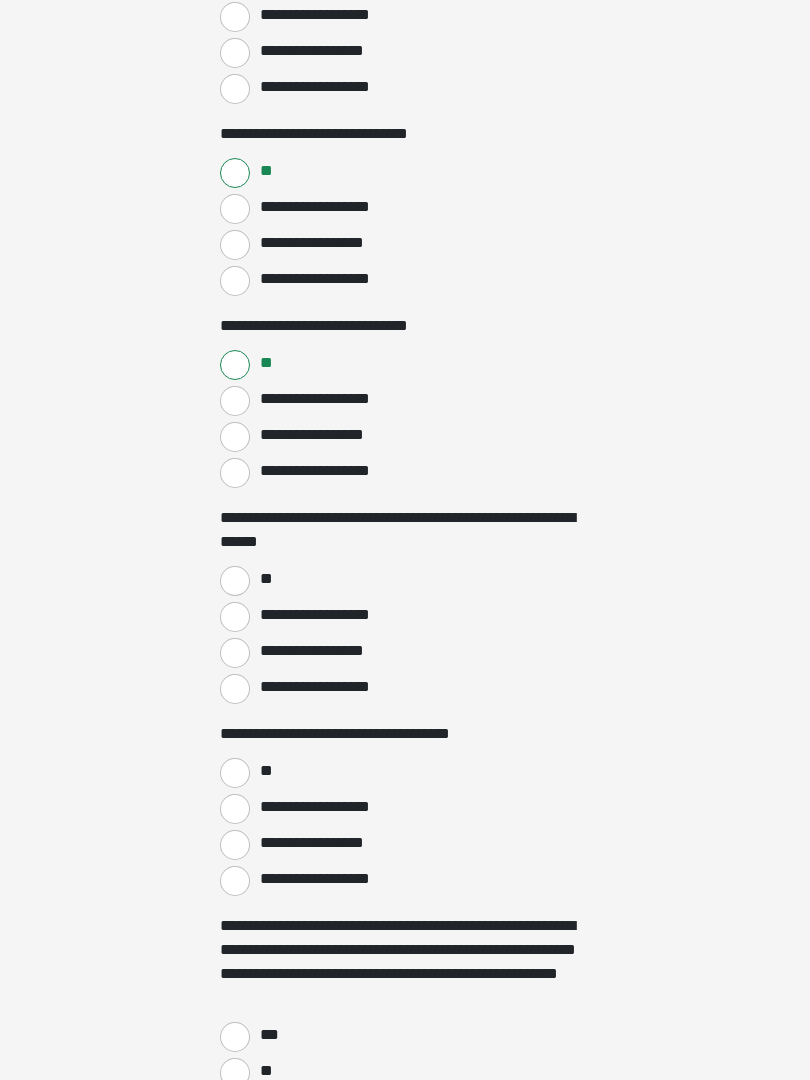 scroll, scrollTop: 2961, scrollLeft: 0, axis: vertical 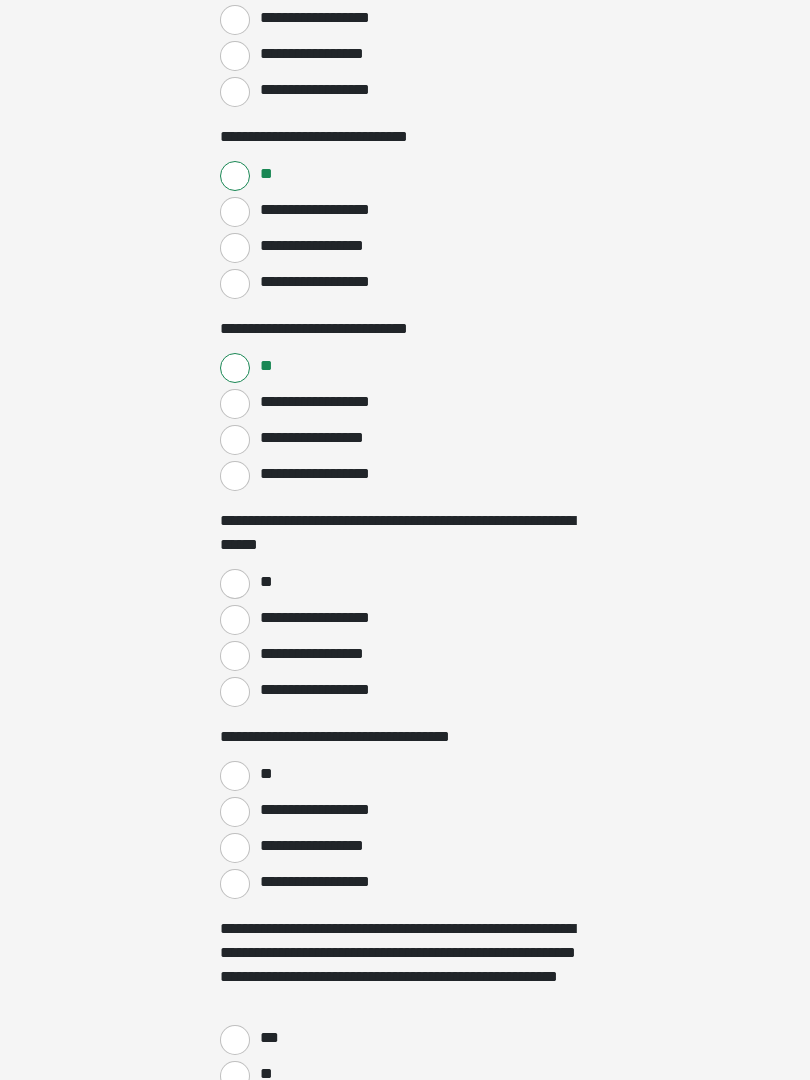 click on "**********" at bounding box center [235, 656] 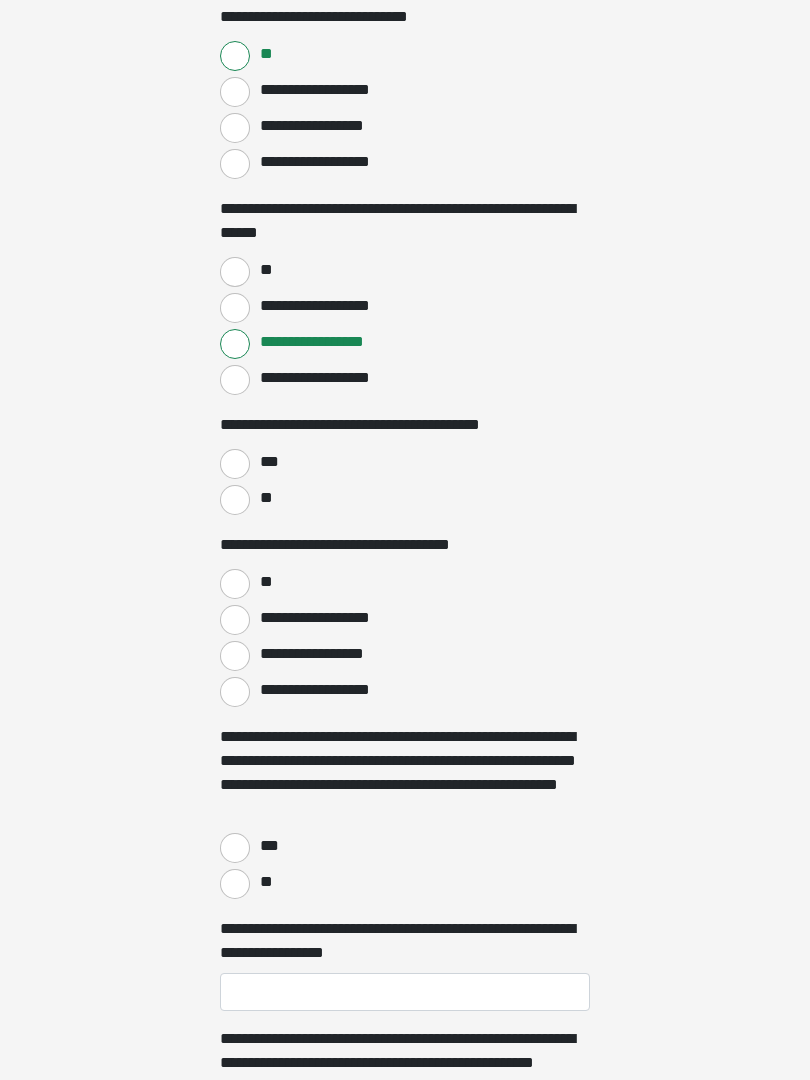 scroll, scrollTop: 3273, scrollLeft: 0, axis: vertical 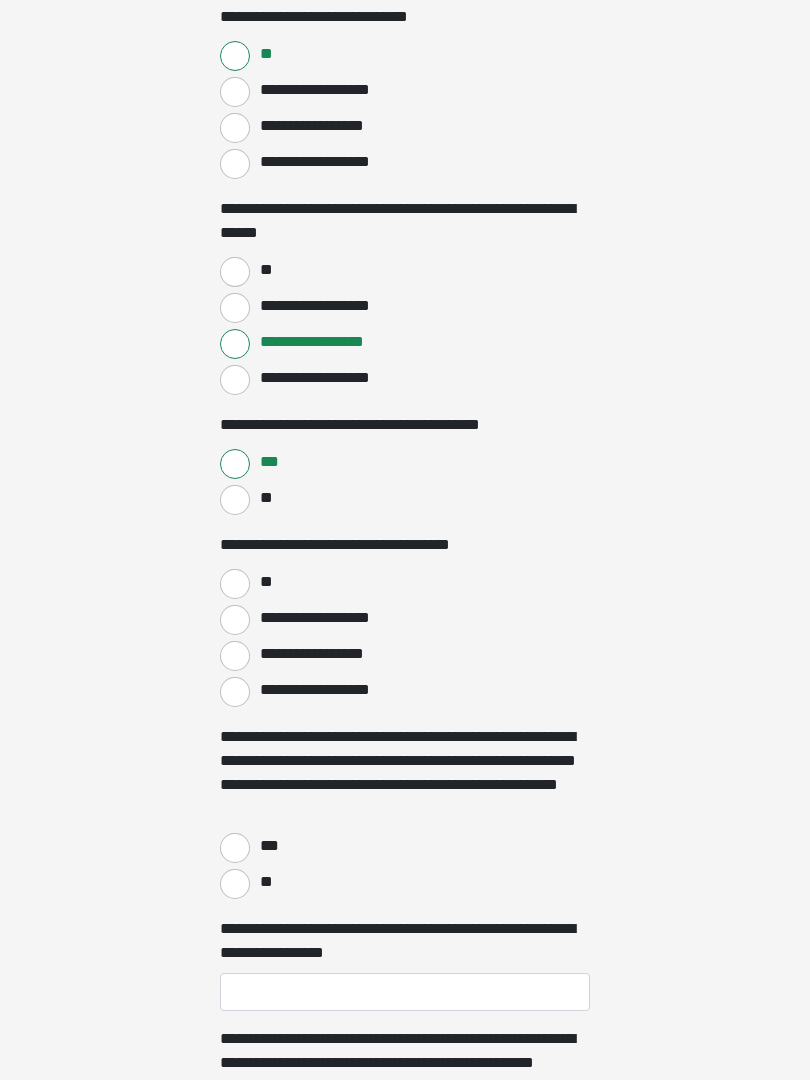 click on "**" at bounding box center [235, 584] 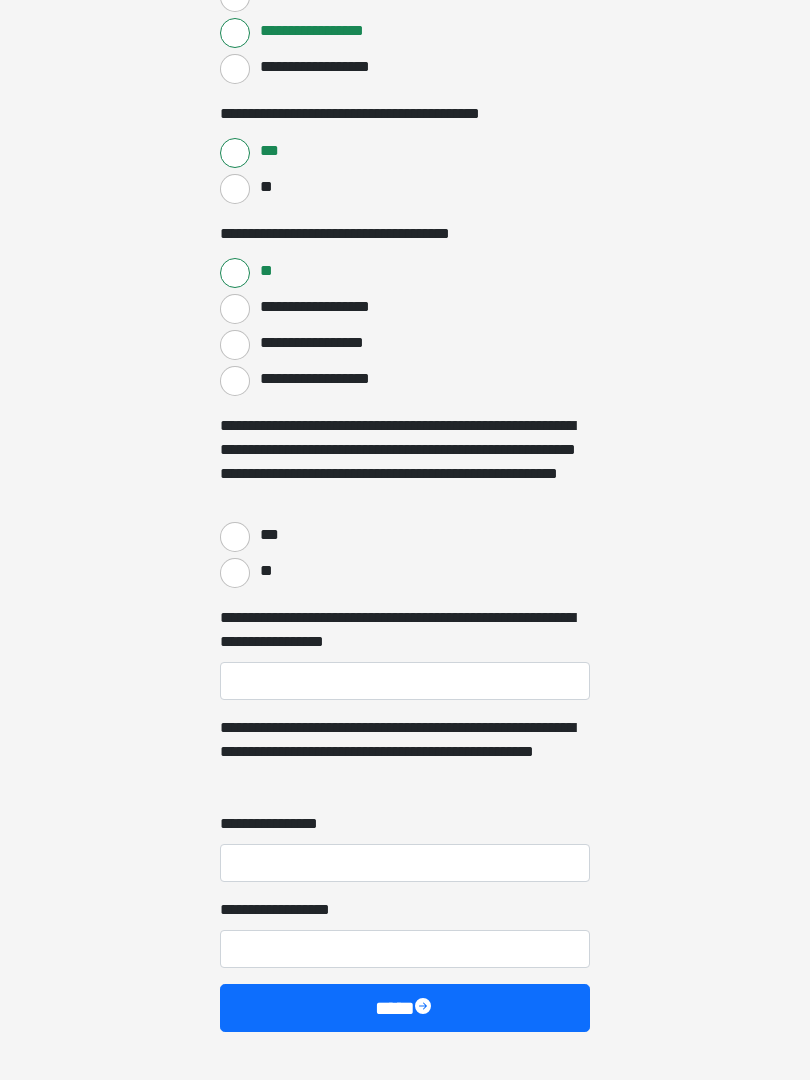 scroll, scrollTop: 3604, scrollLeft: 0, axis: vertical 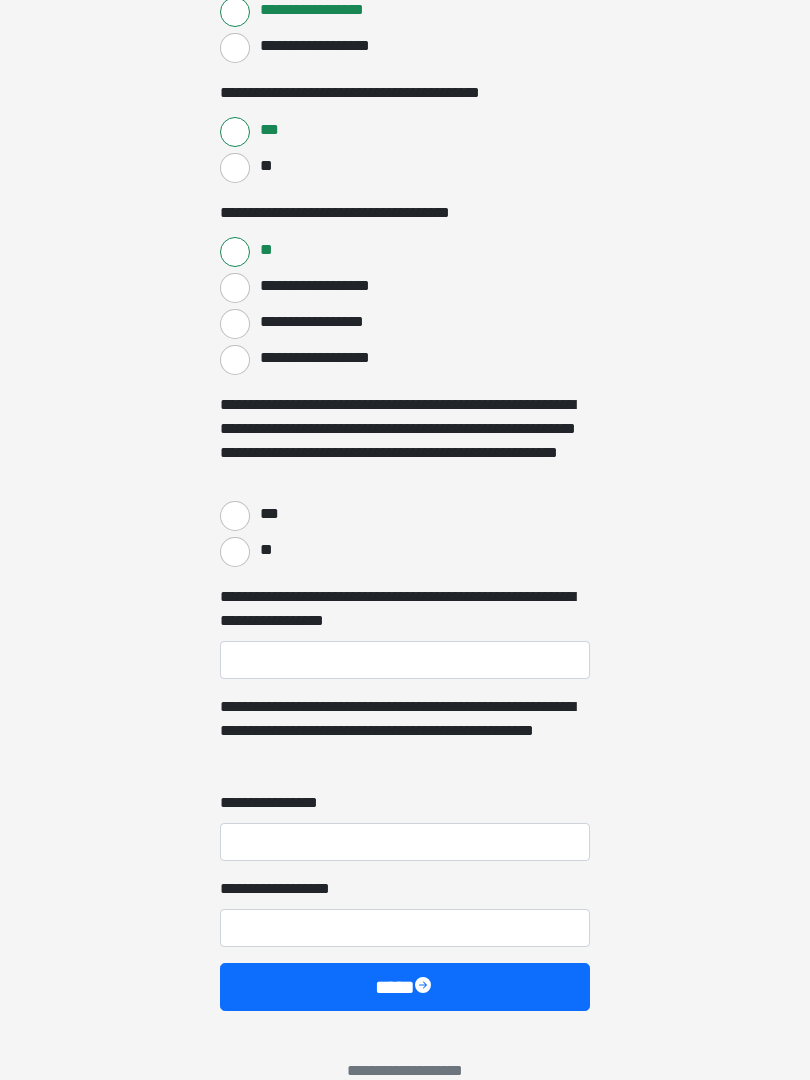 click on "**" at bounding box center [235, 553] 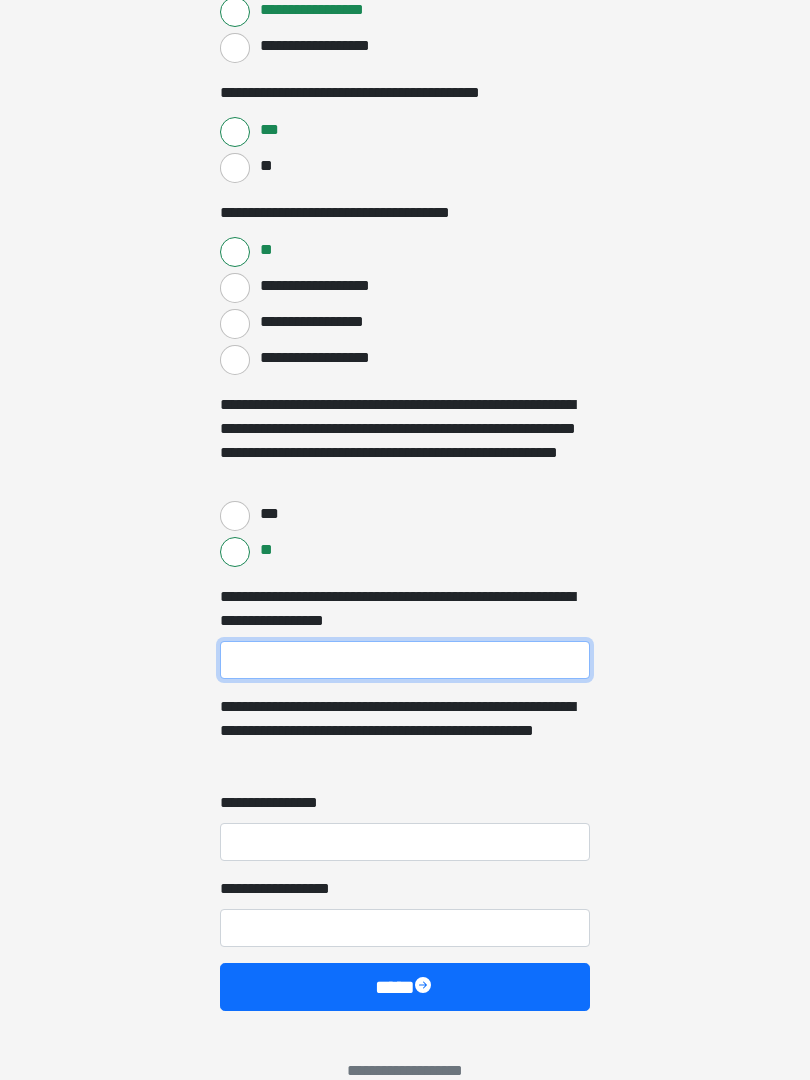 click on "**********" at bounding box center (405, 660) 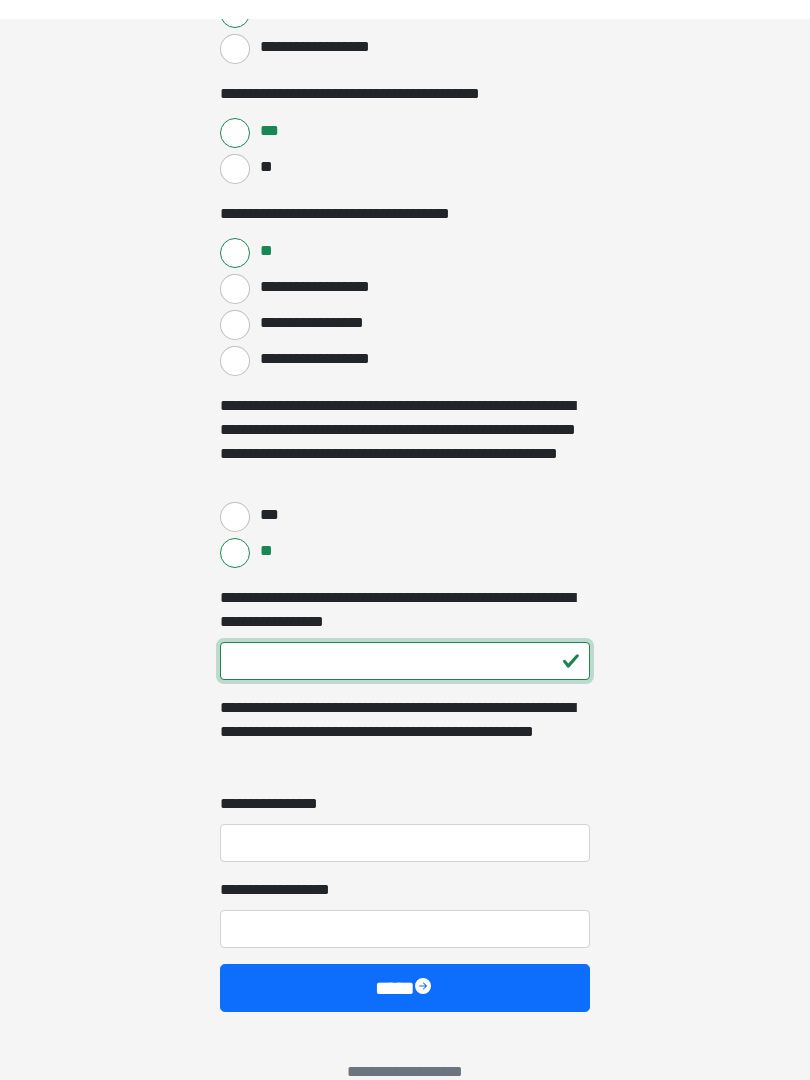scroll, scrollTop: 3624, scrollLeft: 0, axis: vertical 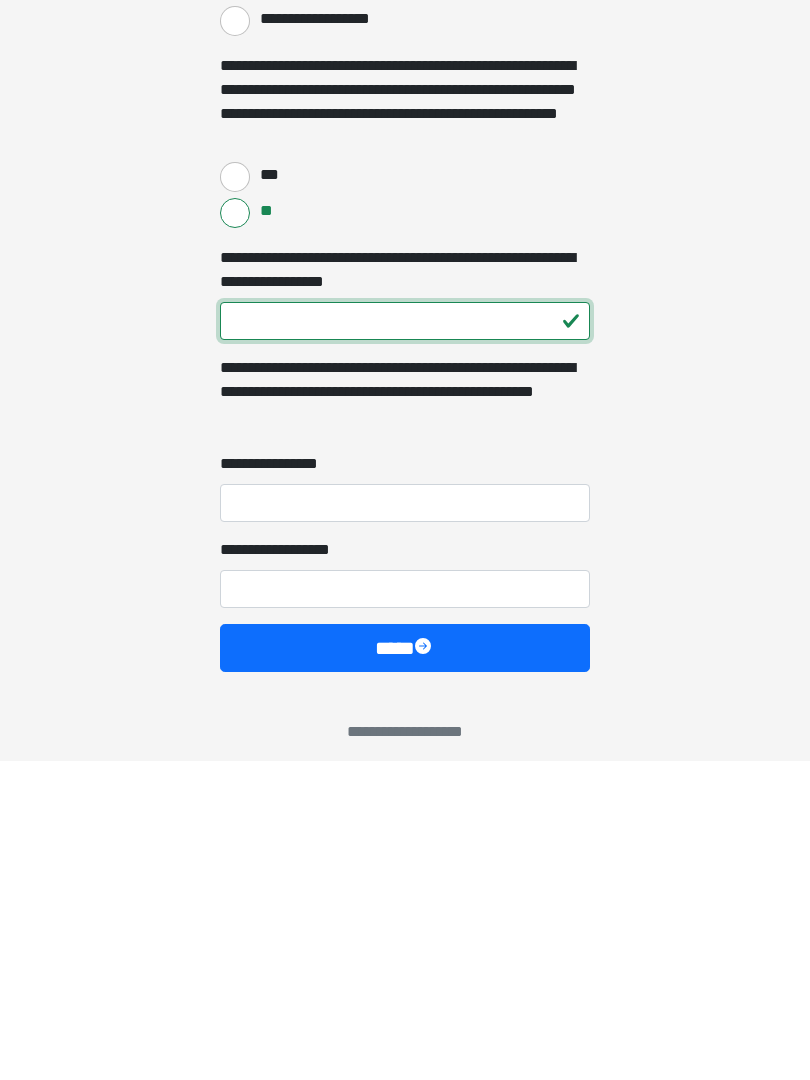 type on "***" 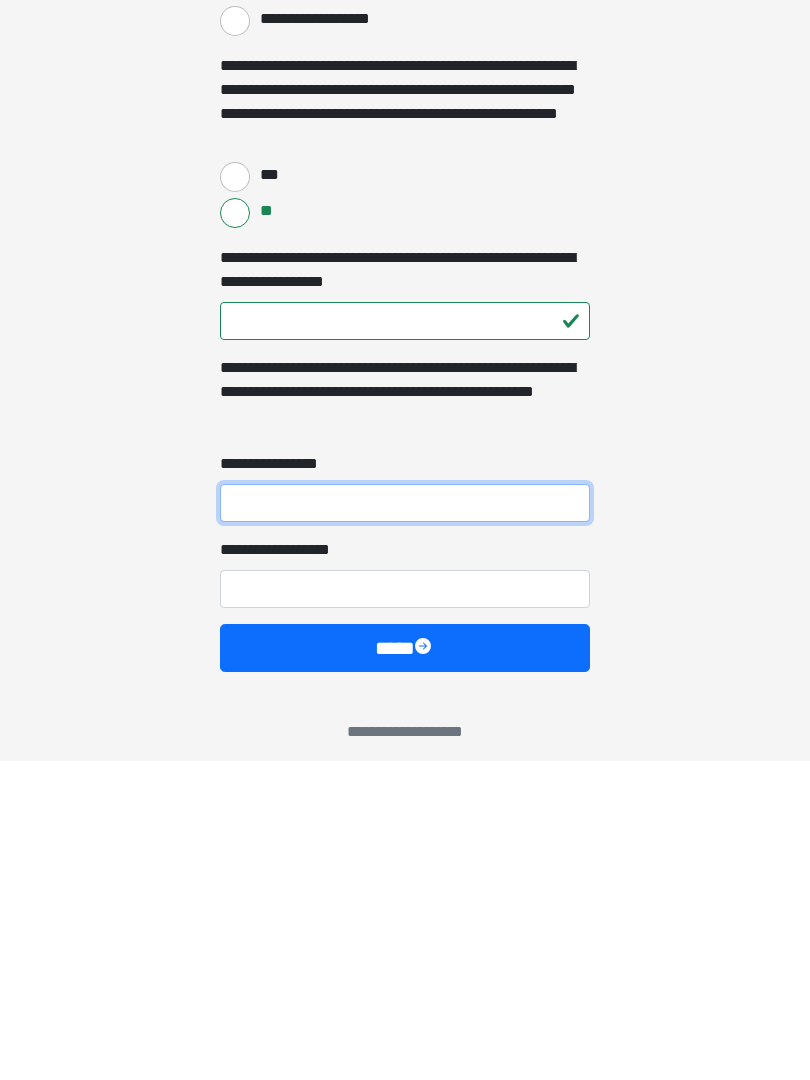 click on "**********" at bounding box center (405, 823) 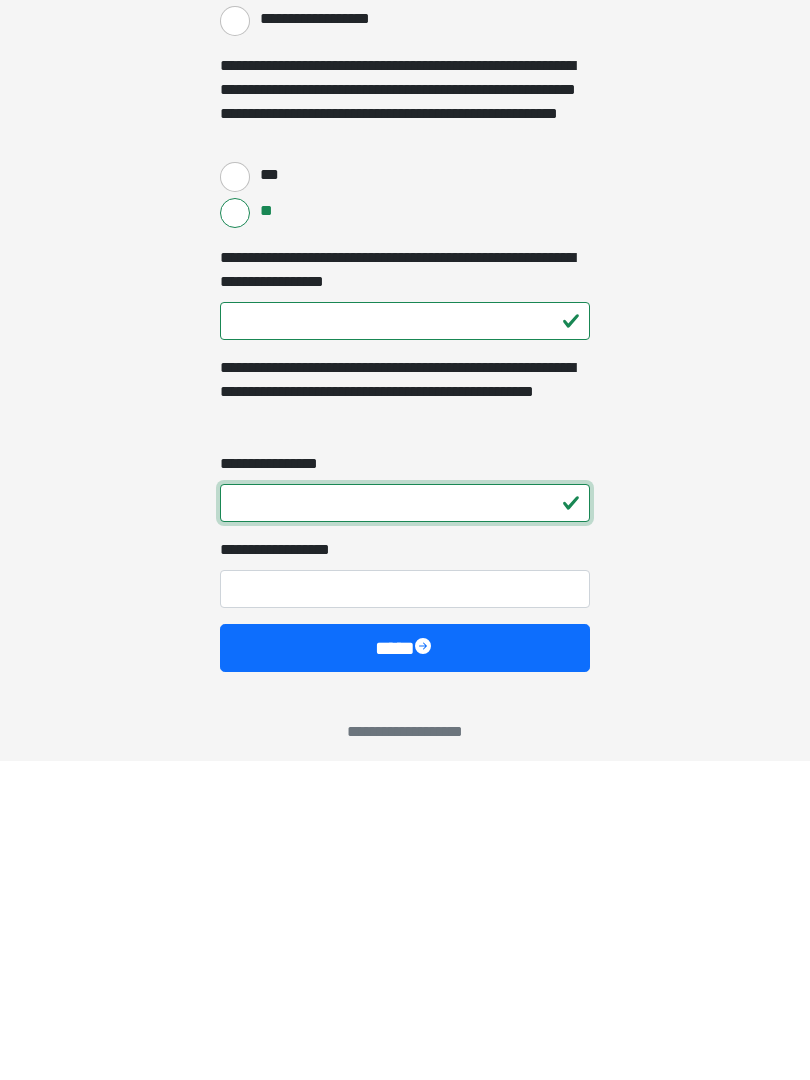 type on "*" 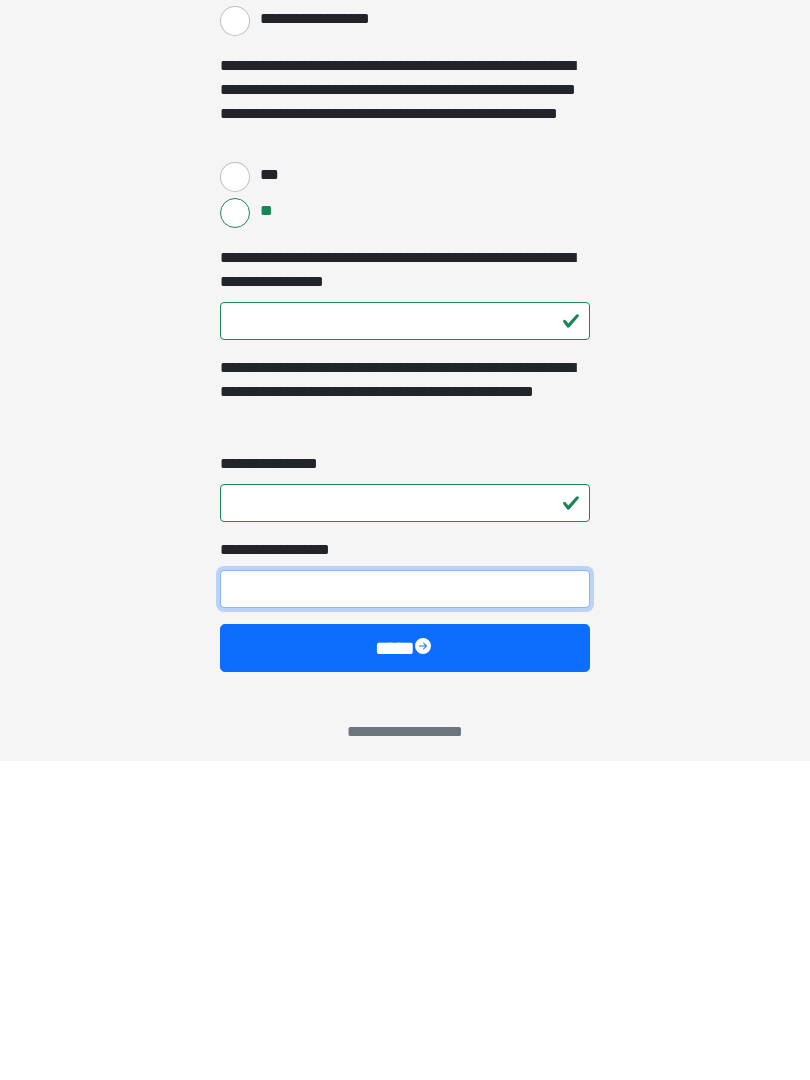click on "**********" at bounding box center [405, 909] 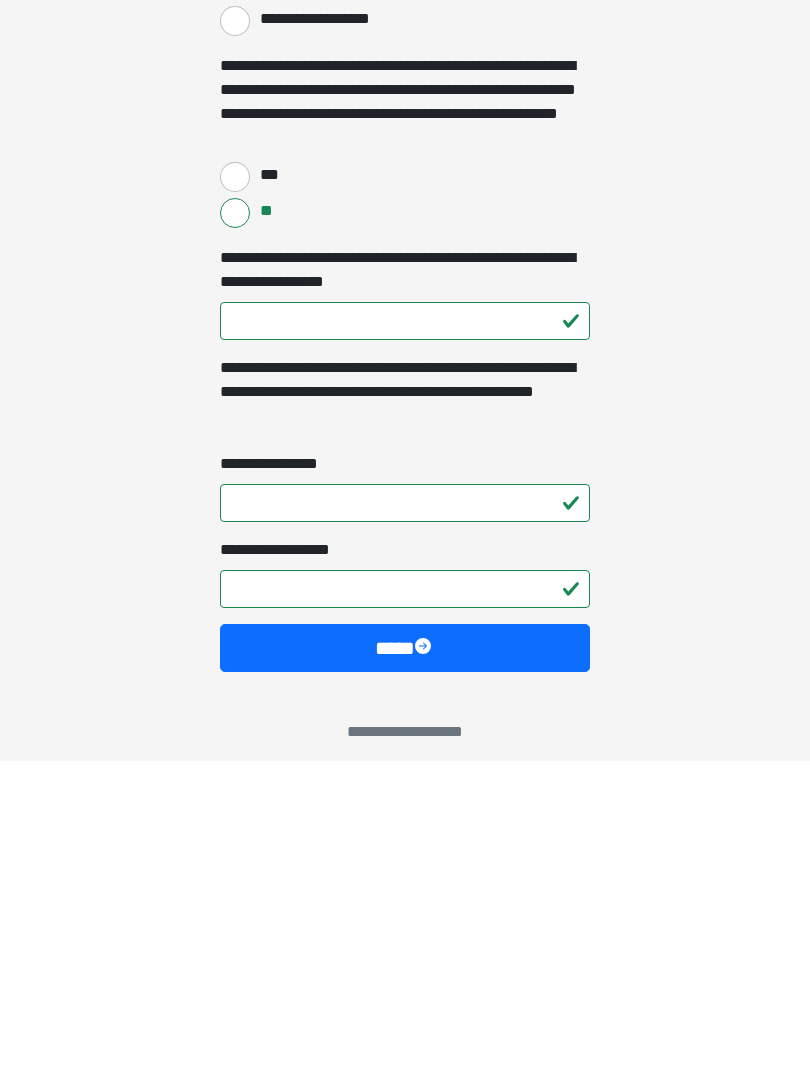 click on "****" at bounding box center [405, 968] 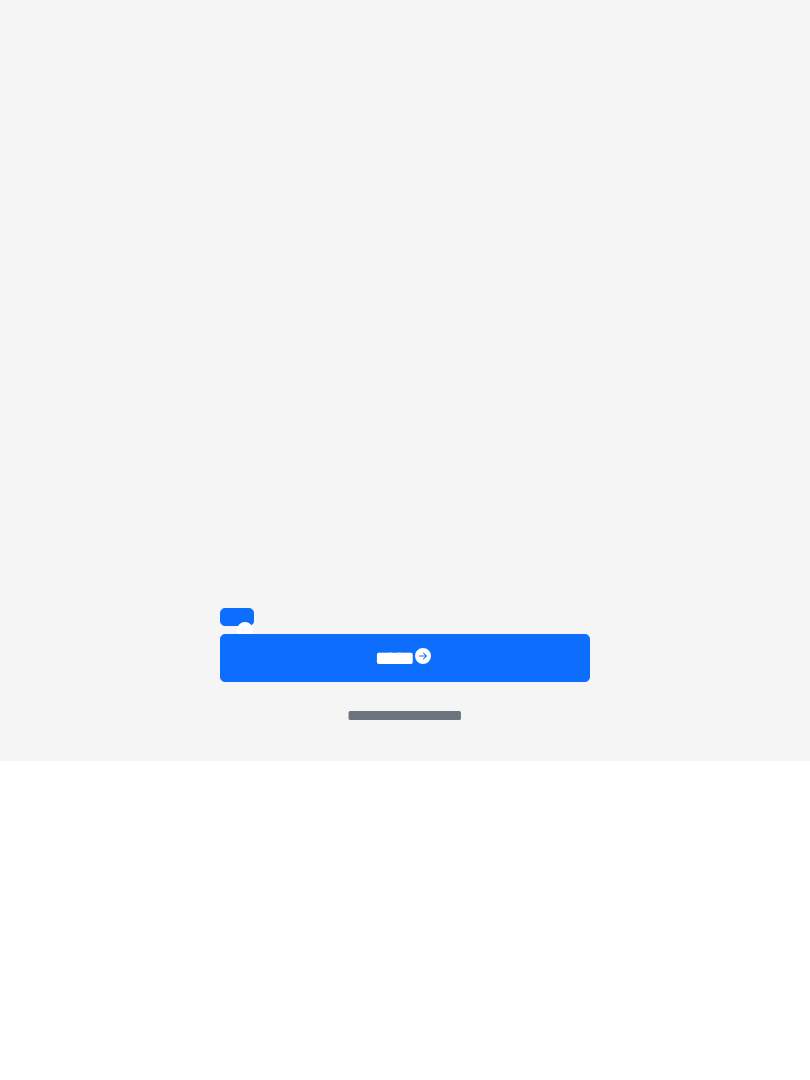 scroll, scrollTop: 1467, scrollLeft: 0, axis: vertical 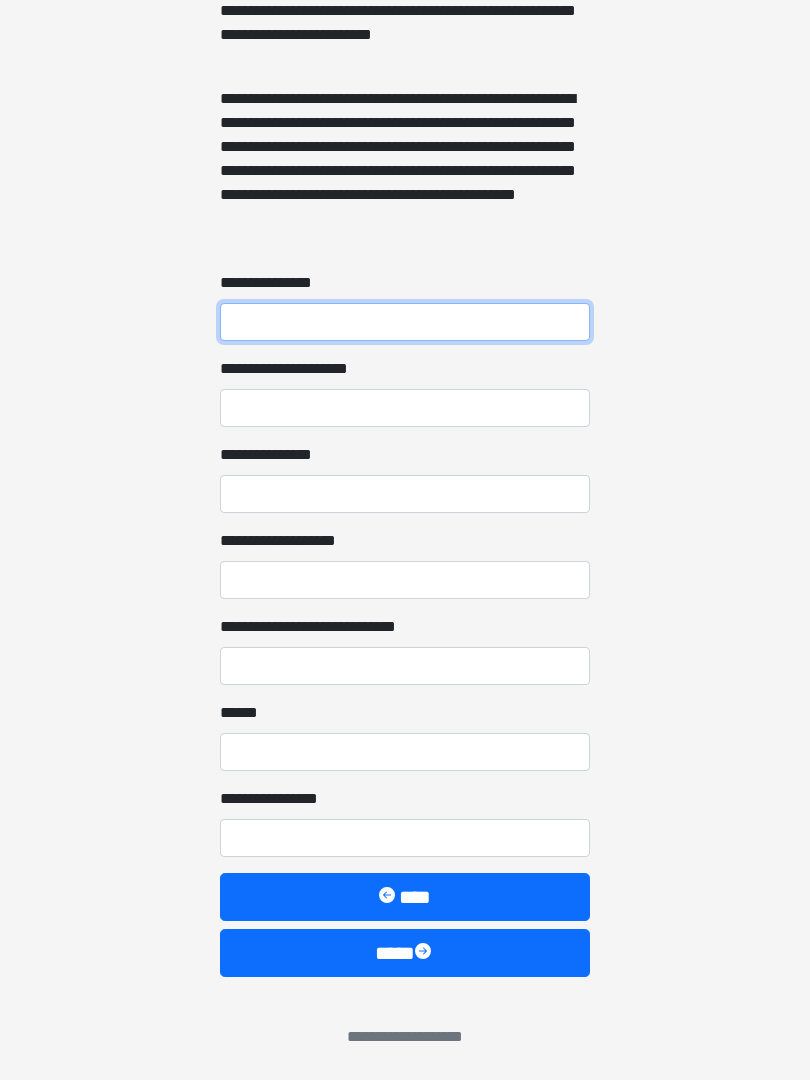 click on "**********" at bounding box center (405, 322) 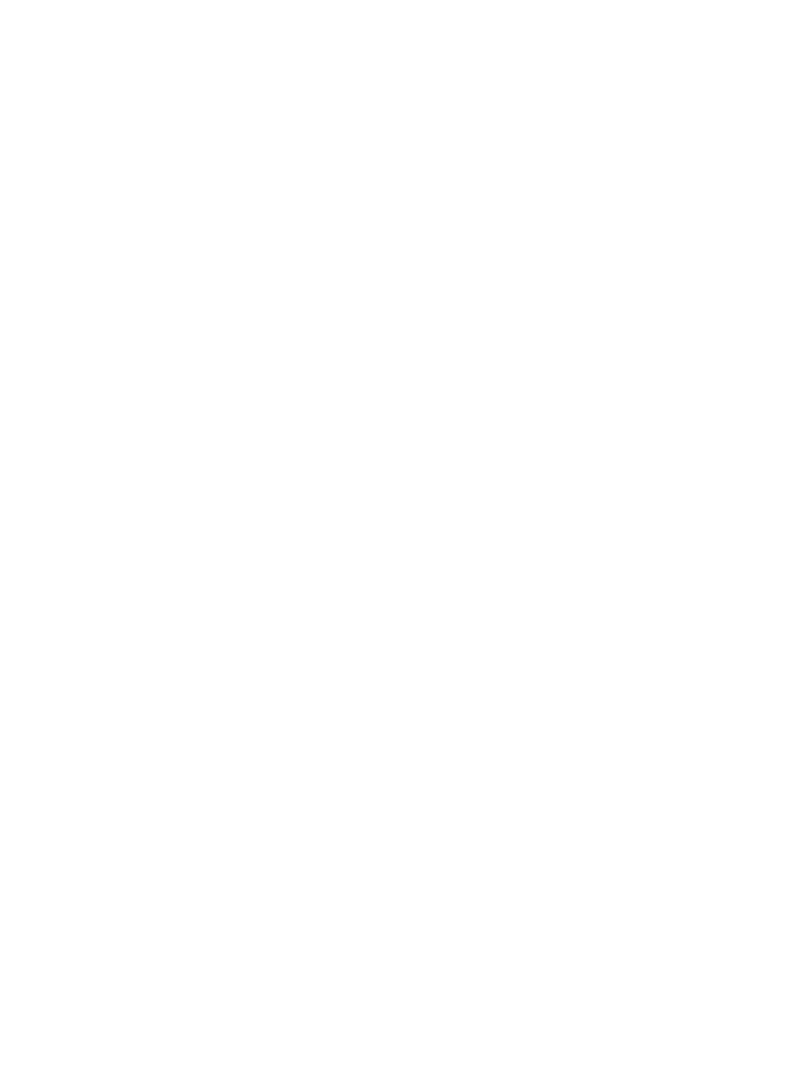 scroll, scrollTop: 1366, scrollLeft: 0, axis: vertical 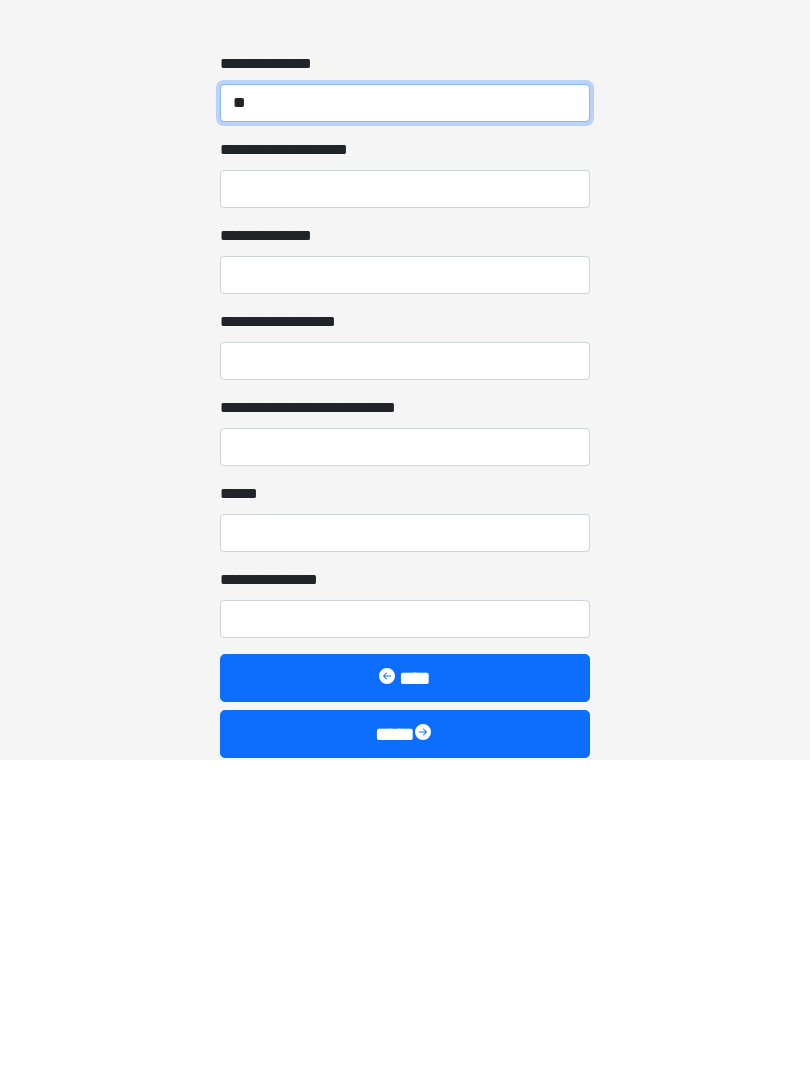 type on "*" 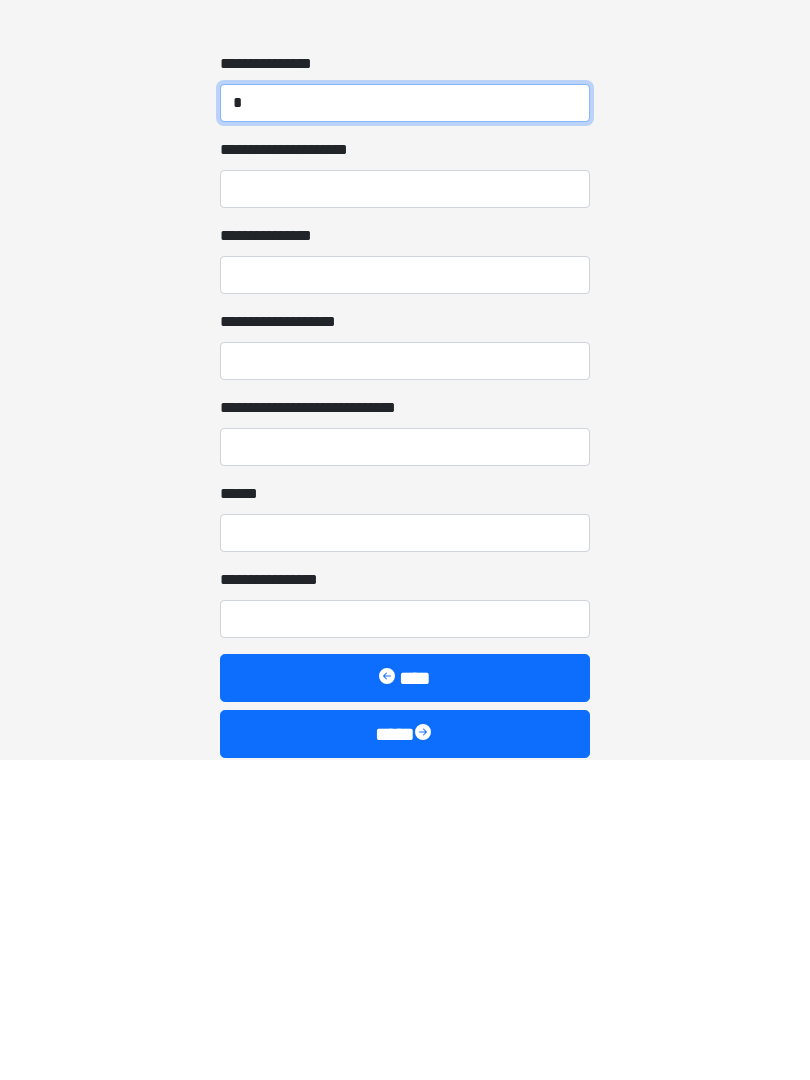 type 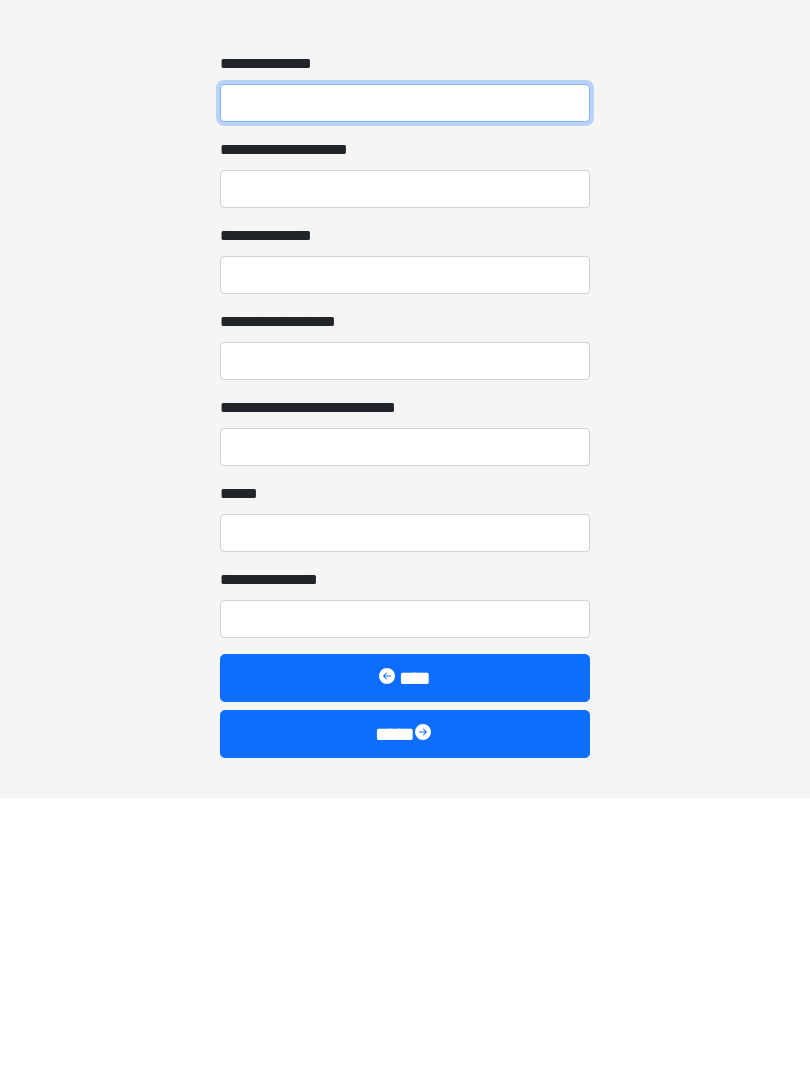 scroll, scrollTop: 1467, scrollLeft: 0, axis: vertical 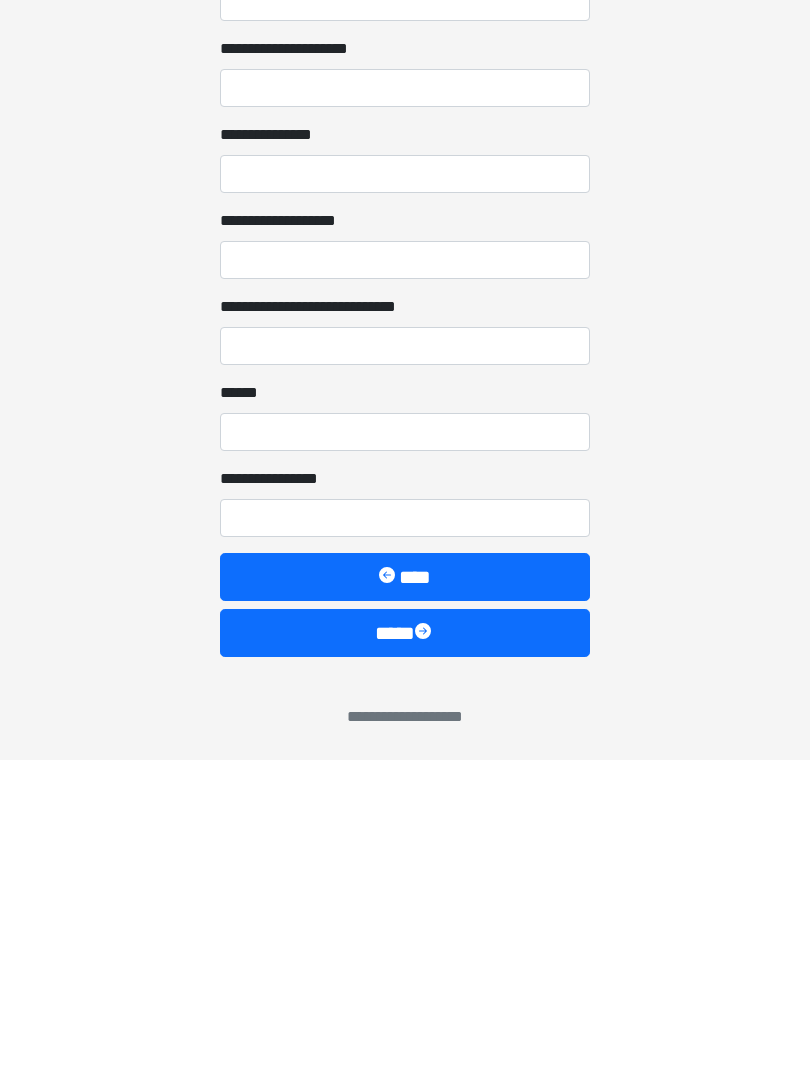 click on "****" at bounding box center [405, 953] 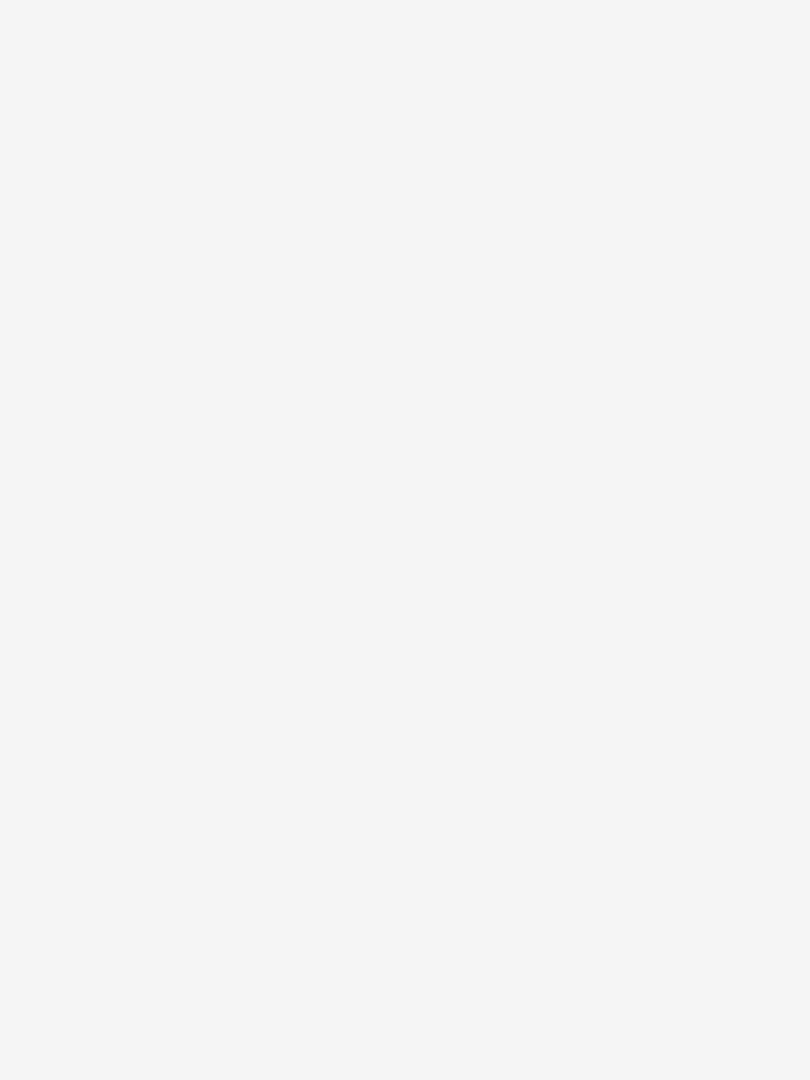 scroll, scrollTop: 0, scrollLeft: 0, axis: both 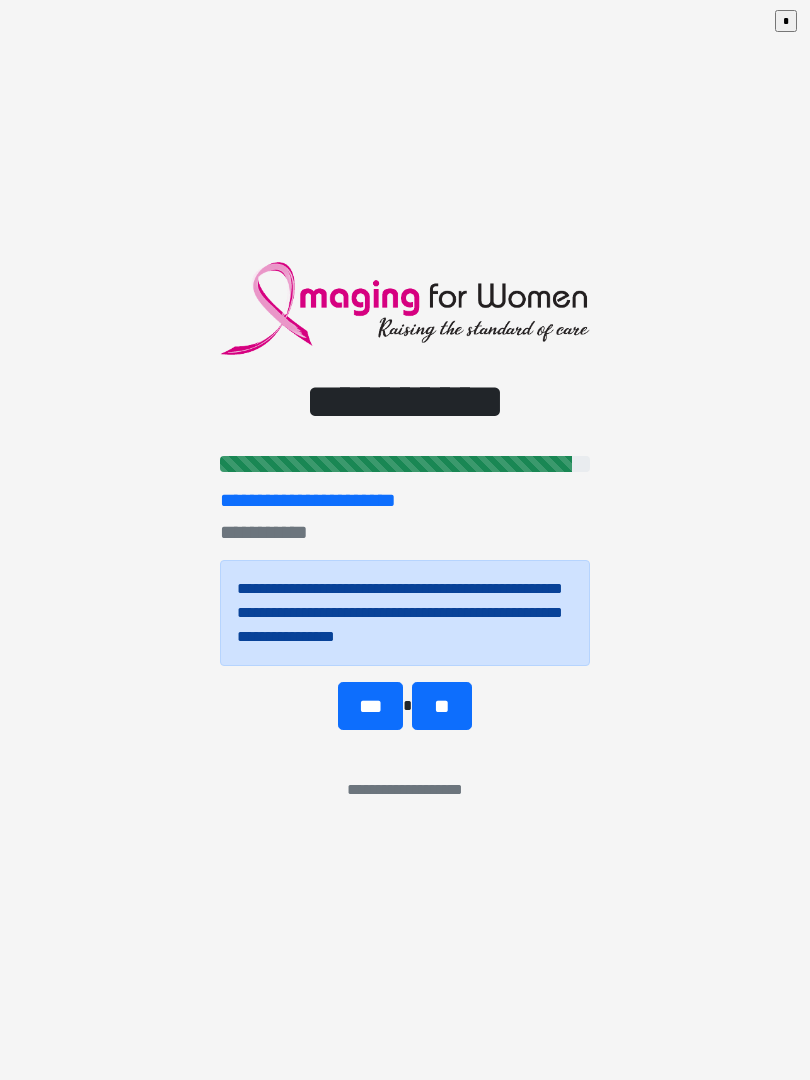 click on "**" at bounding box center (441, 706) 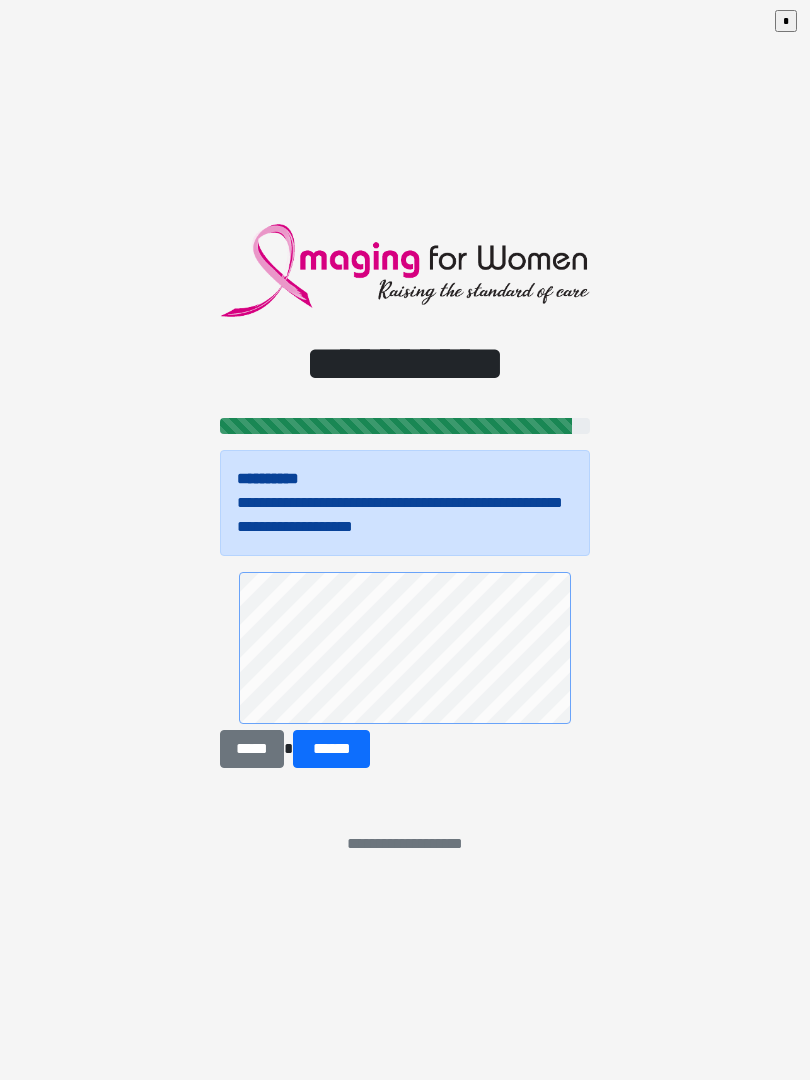 click on "******" at bounding box center [331, 749] 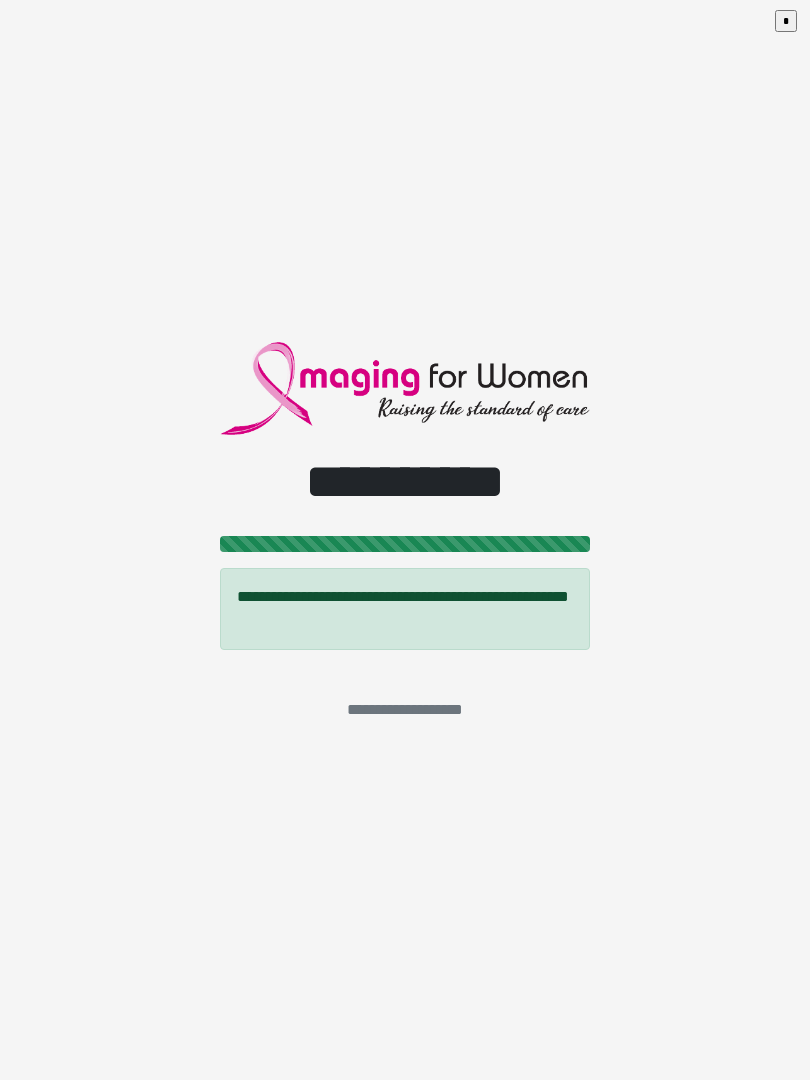 click on "*" at bounding box center [790, 25] 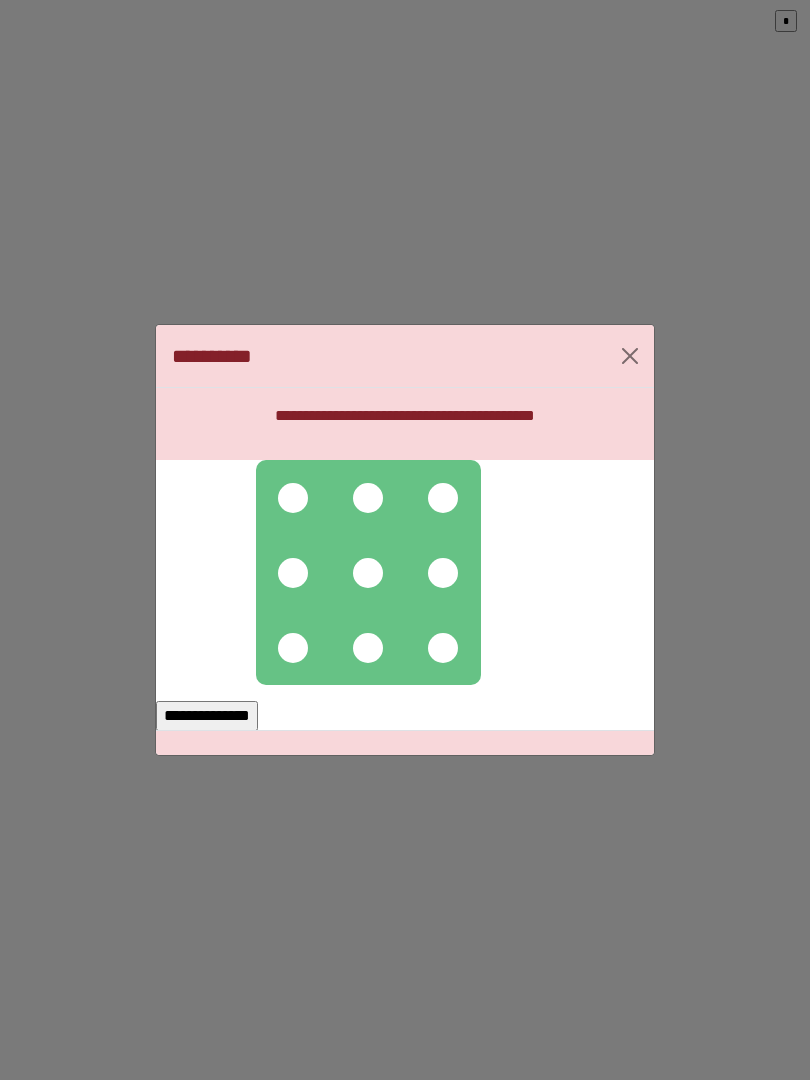 click at bounding box center [368, 573] 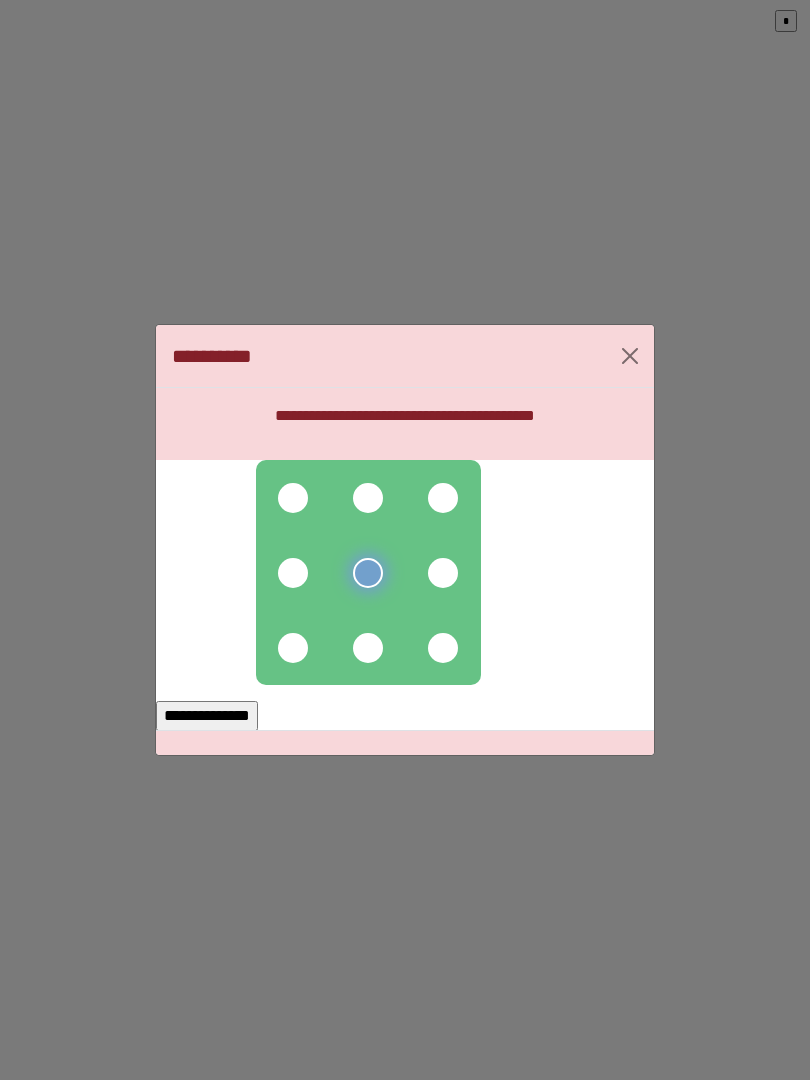 click at bounding box center [368, 498] 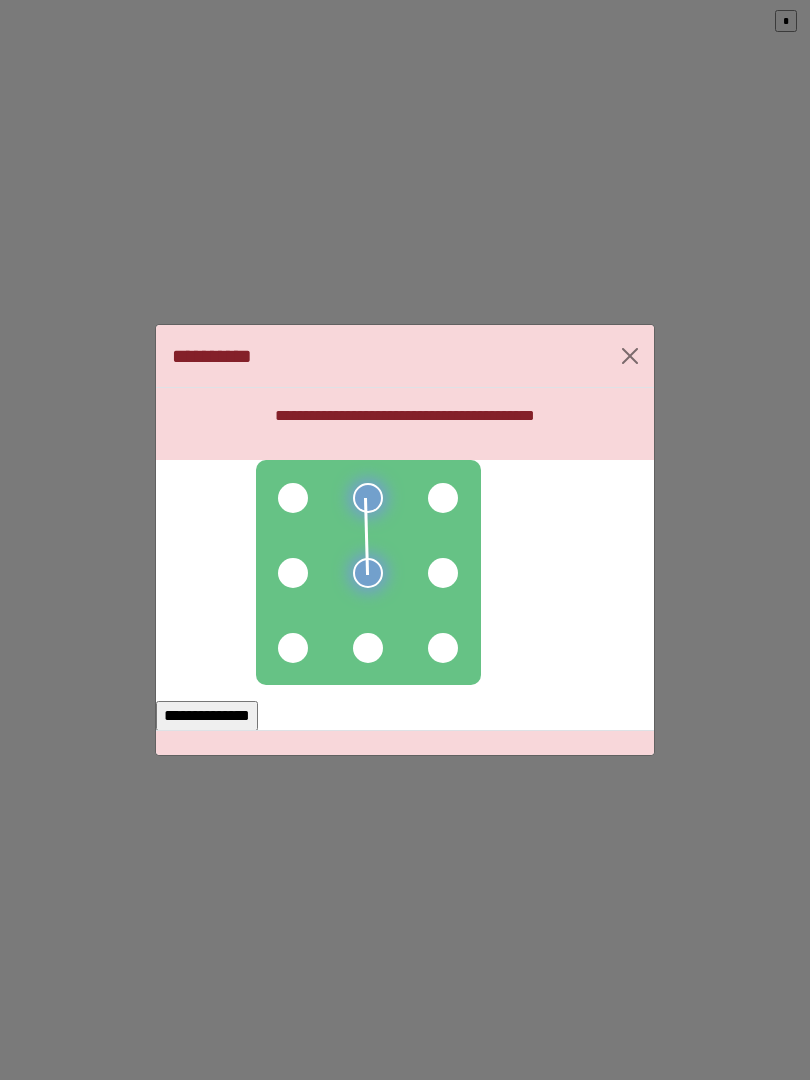 click at bounding box center [293, 498] 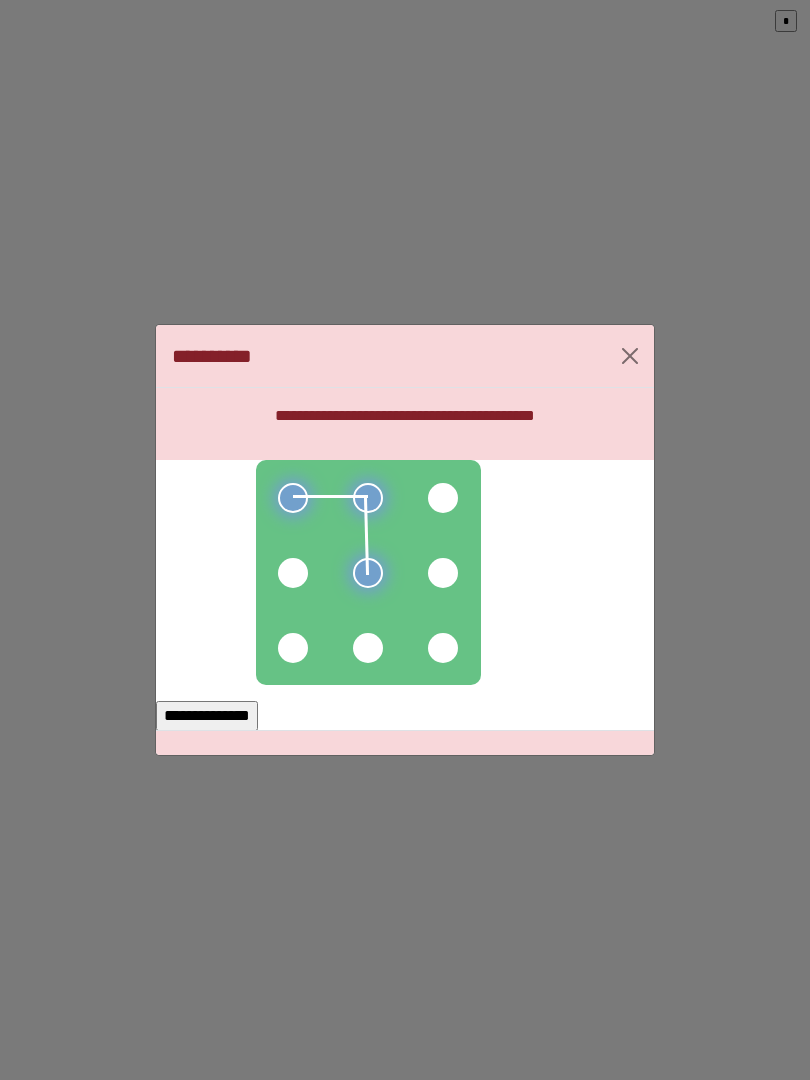 click at bounding box center (293, 573) 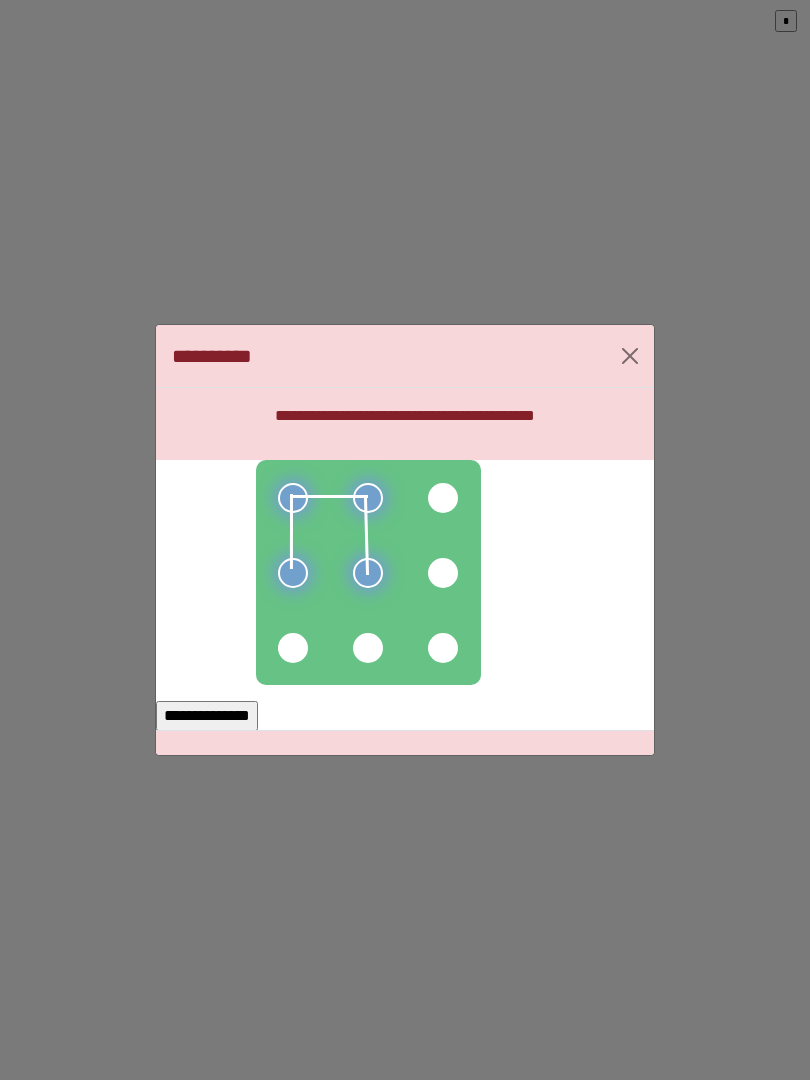 click at bounding box center [293, 648] 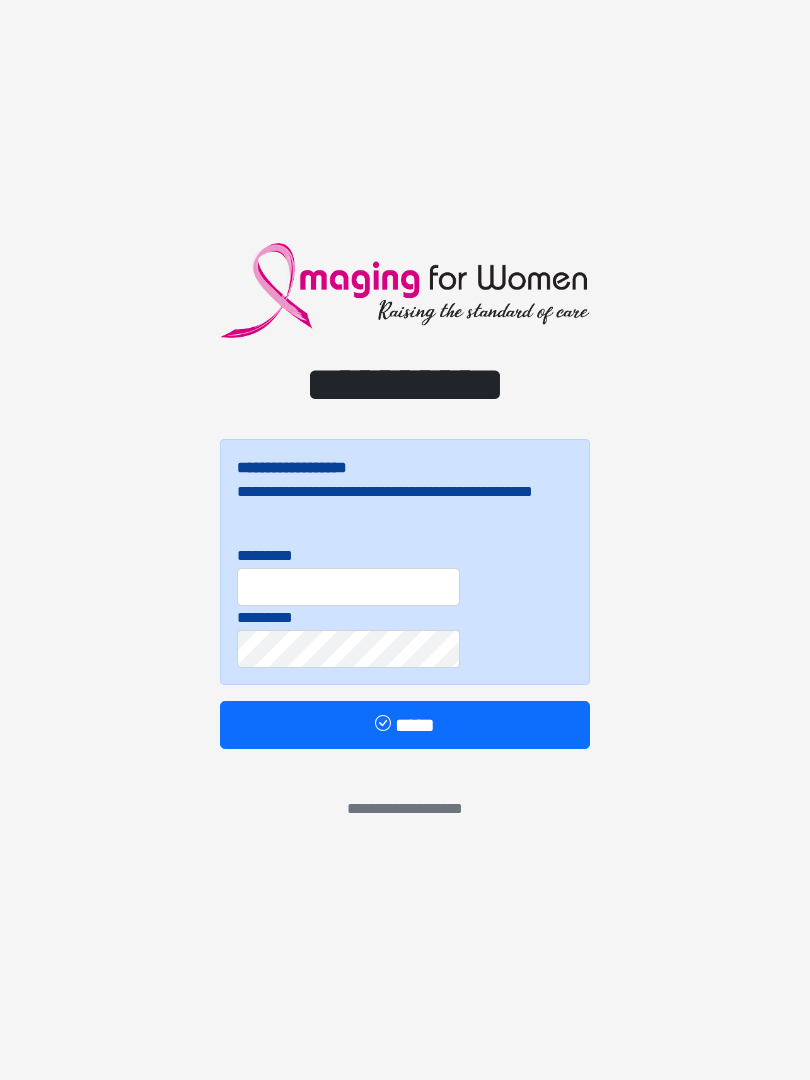 scroll, scrollTop: 0, scrollLeft: 0, axis: both 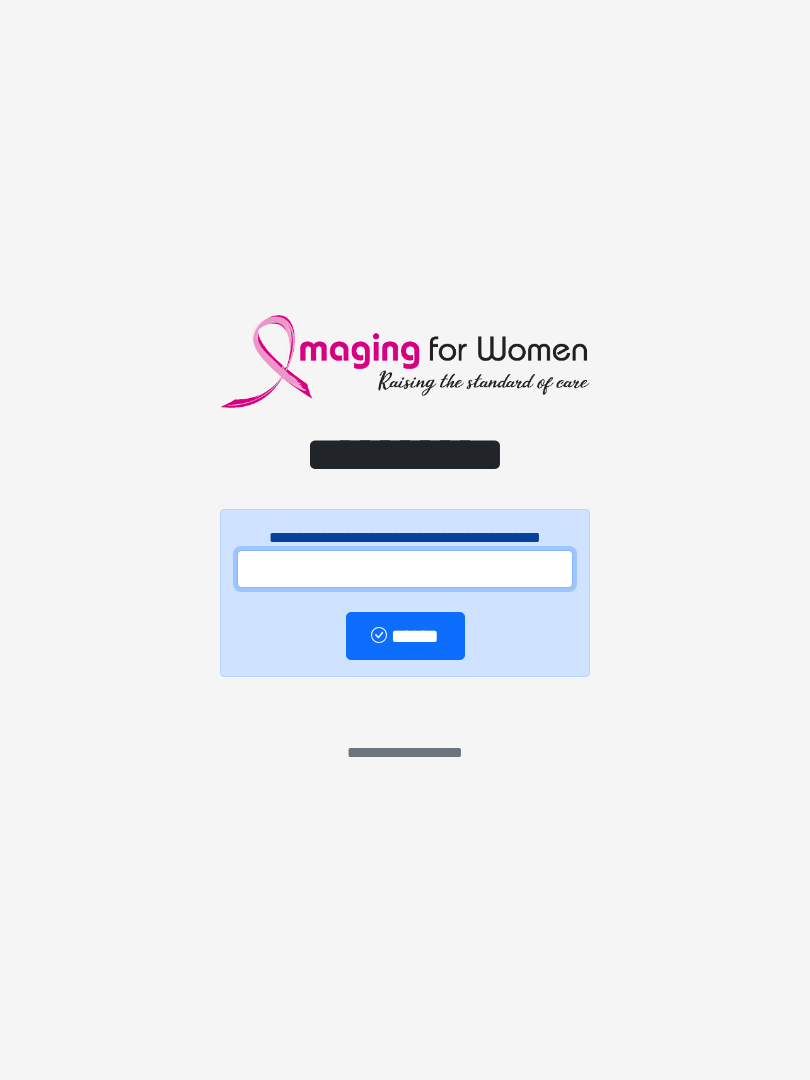 click at bounding box center (405, 569) 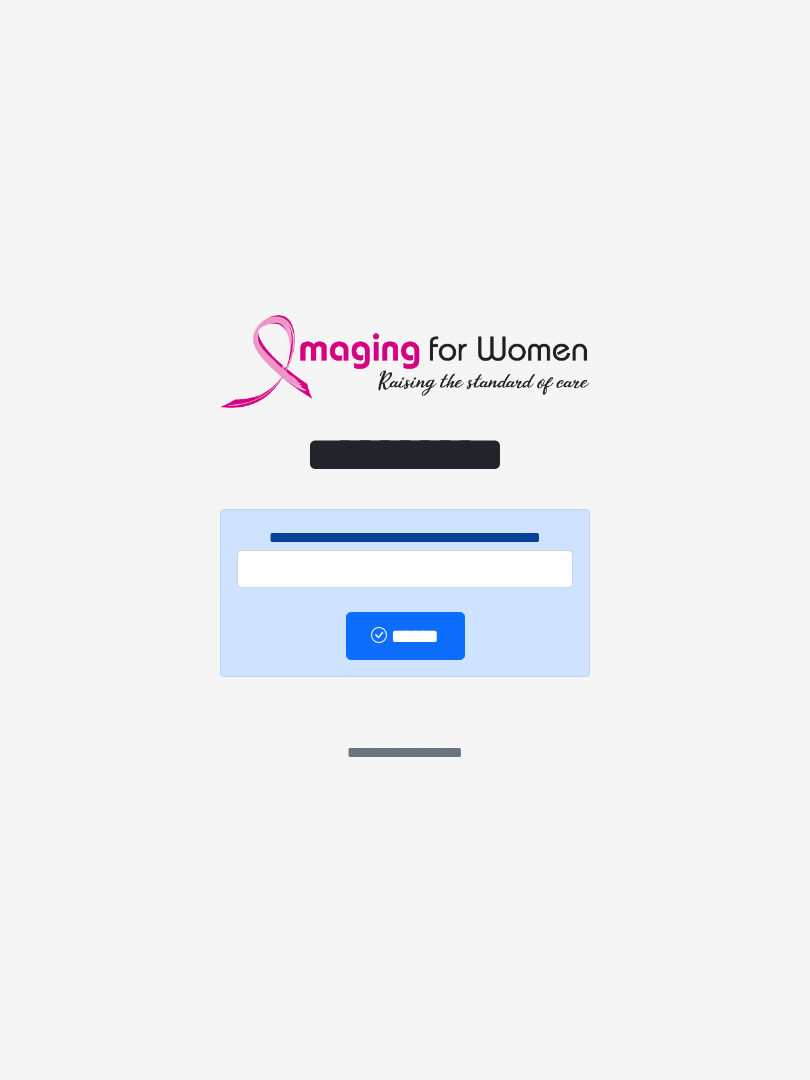 click on "**********" at bounding box center [405, 593] 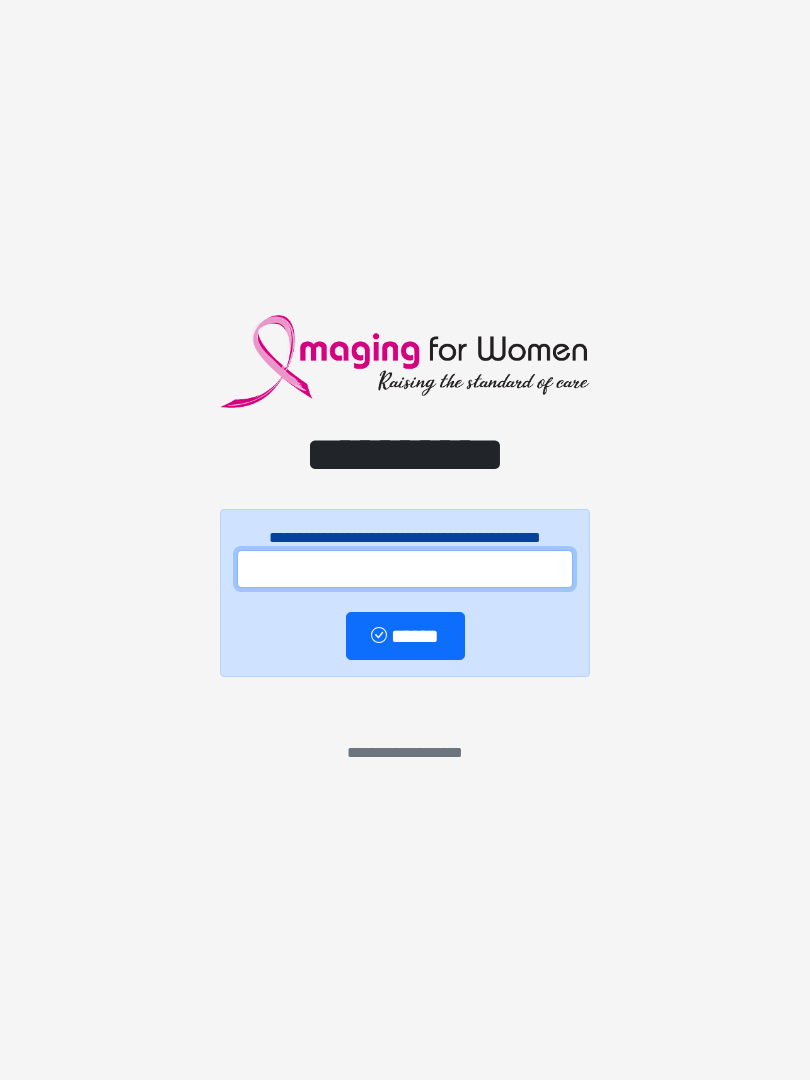 click at bounding box center (405, 569) 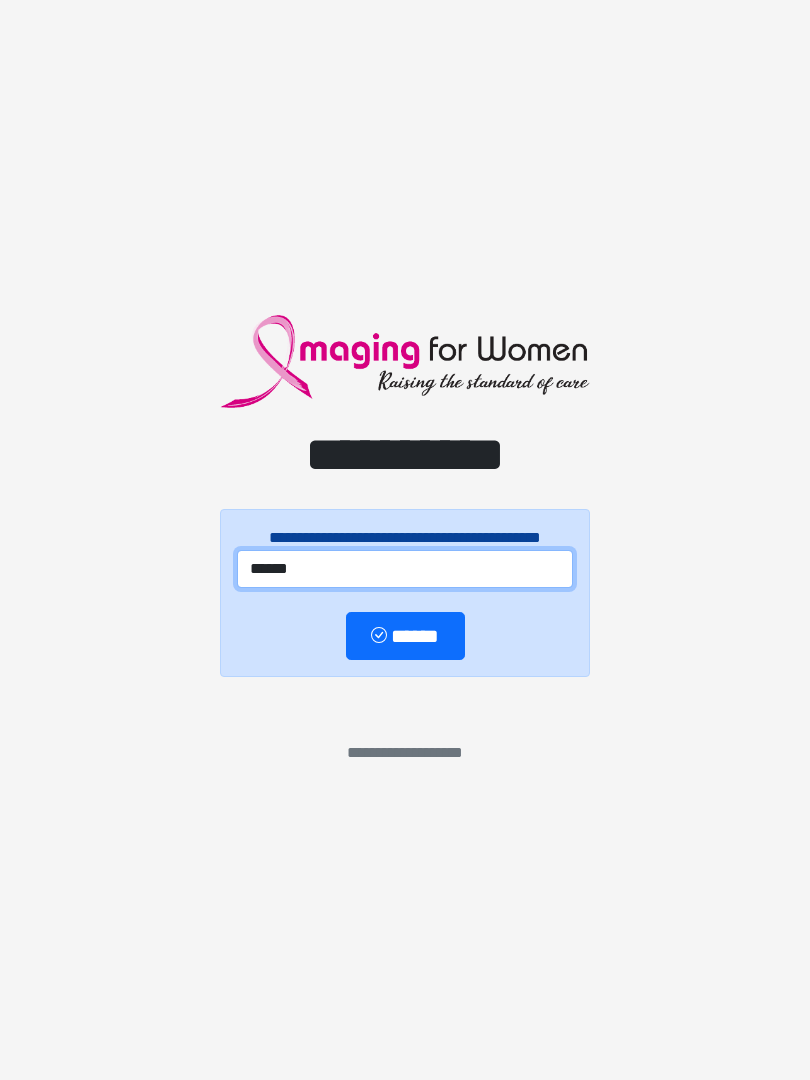 type on "******" 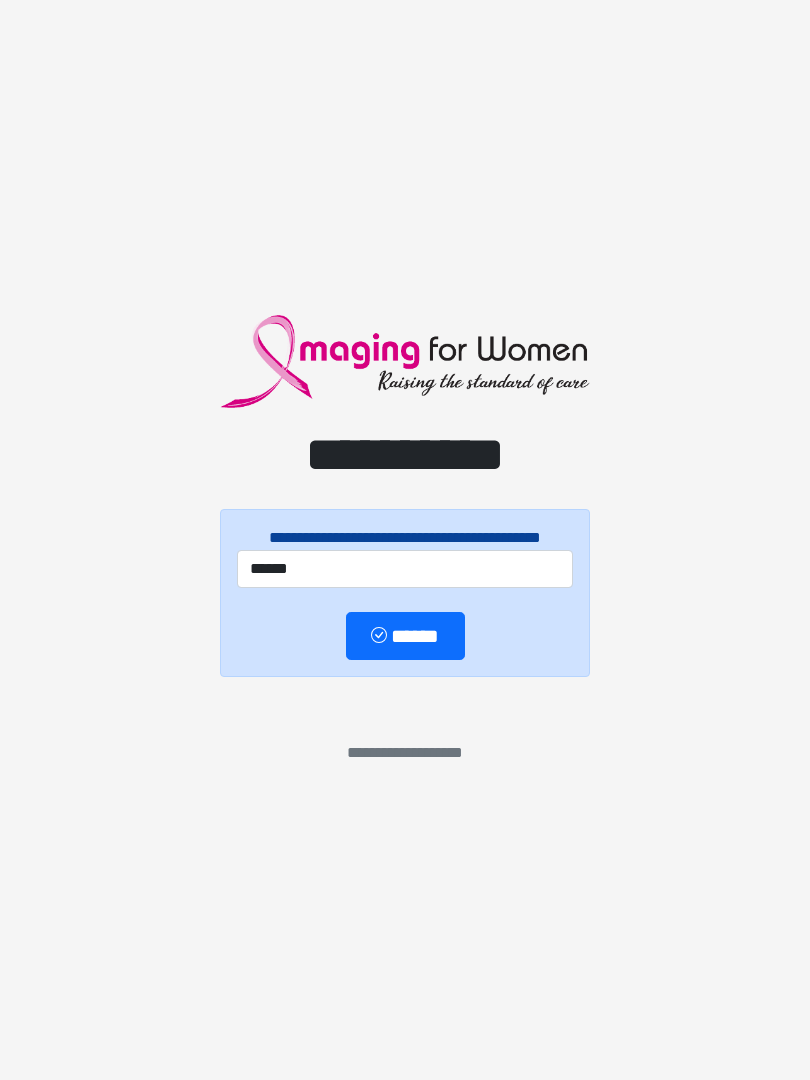 click on "******" at bounding box center [405, 636] 